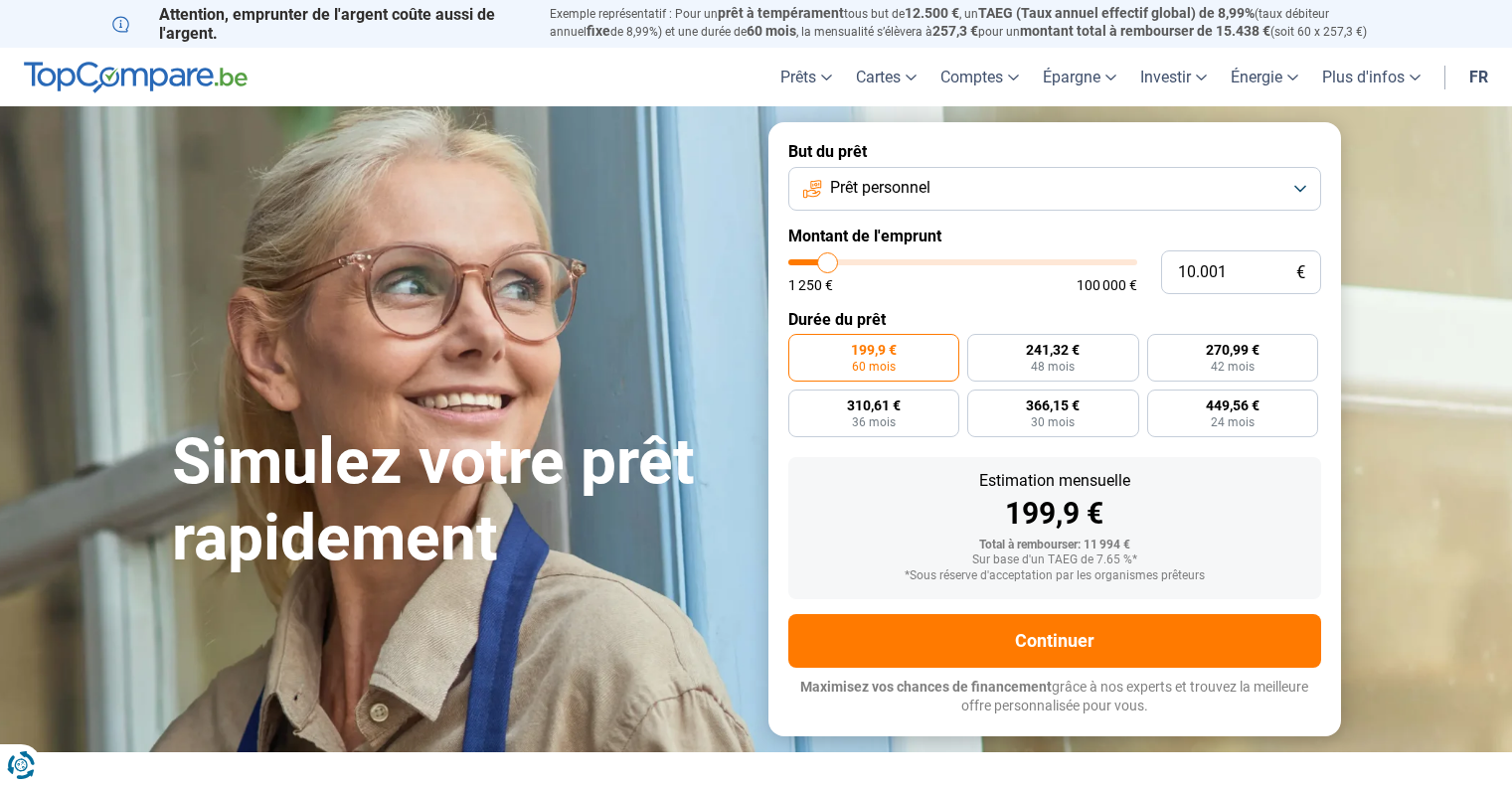 scroll, scrollTop: 0, scrollLeft: 0, axis: both 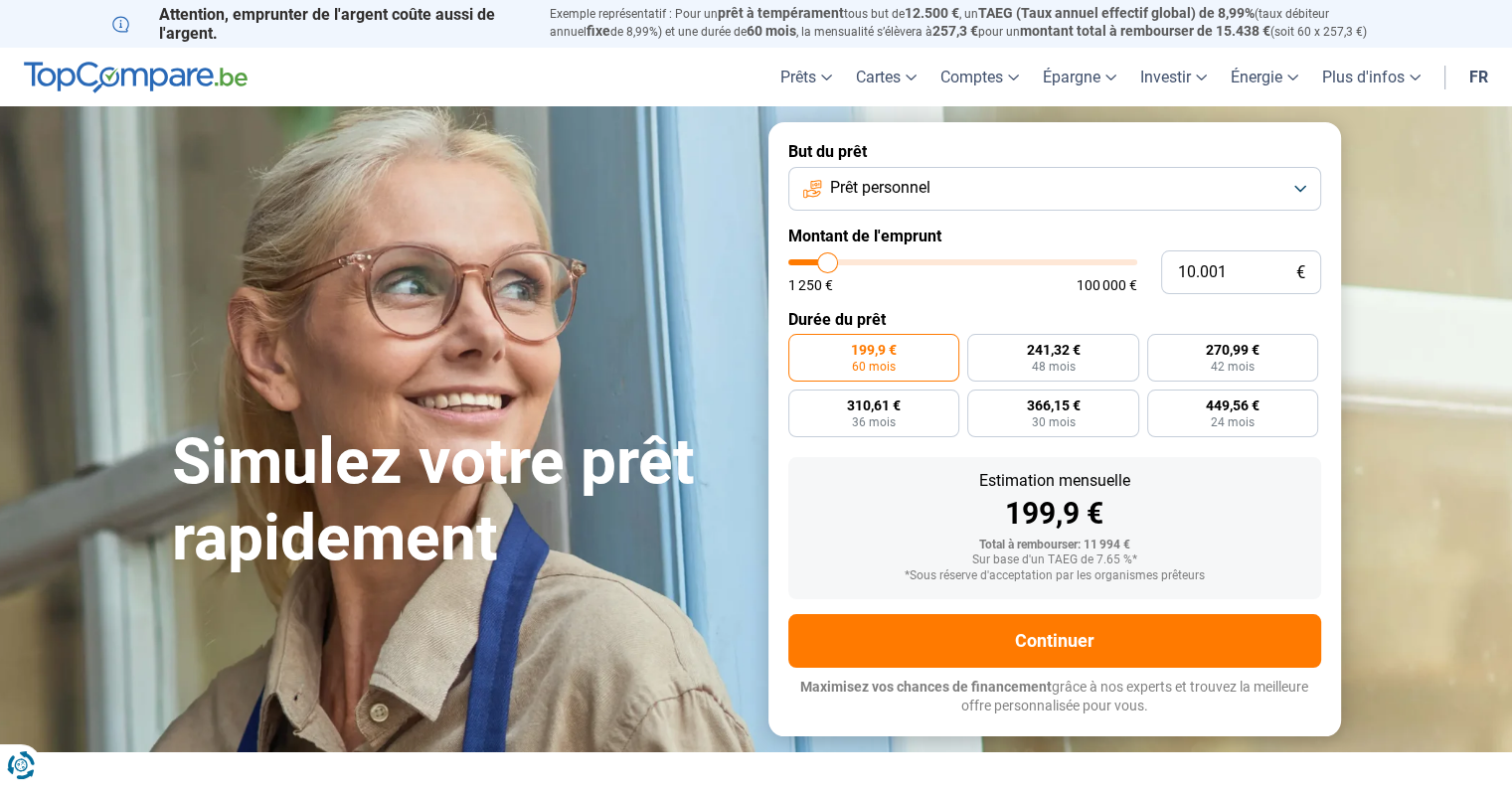 type on "8.500" 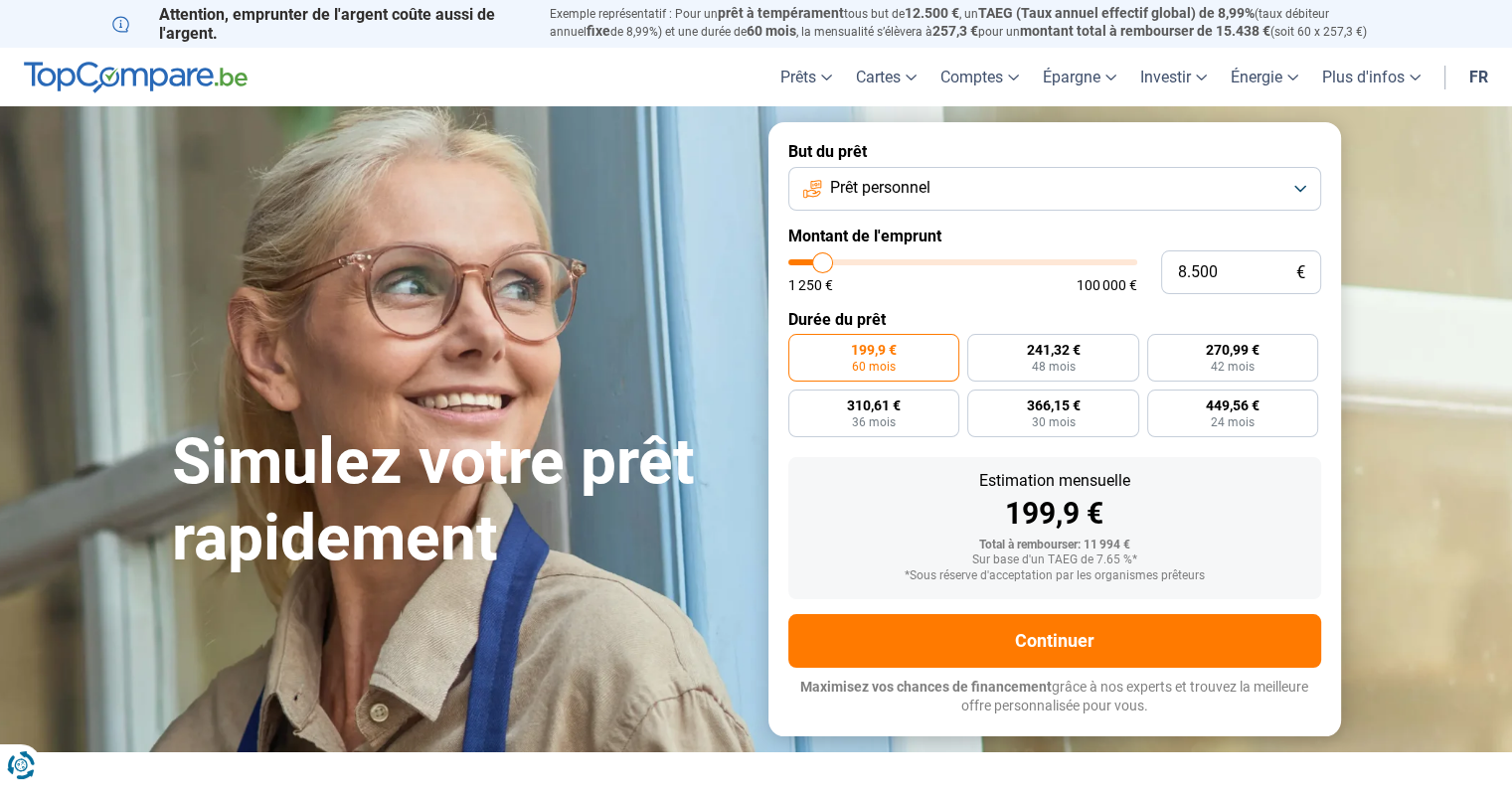 type on "9.250" 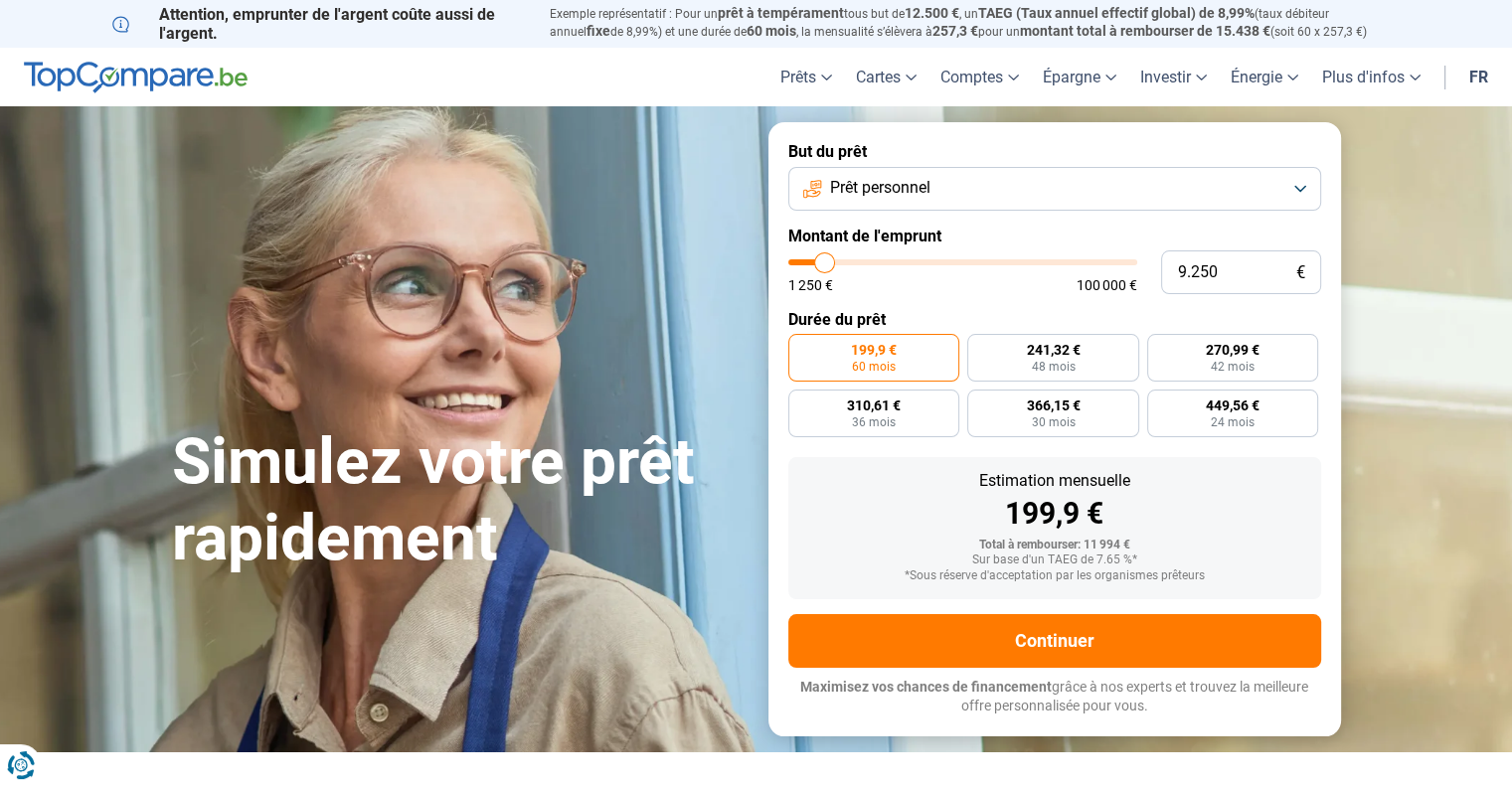 type on "12.000" 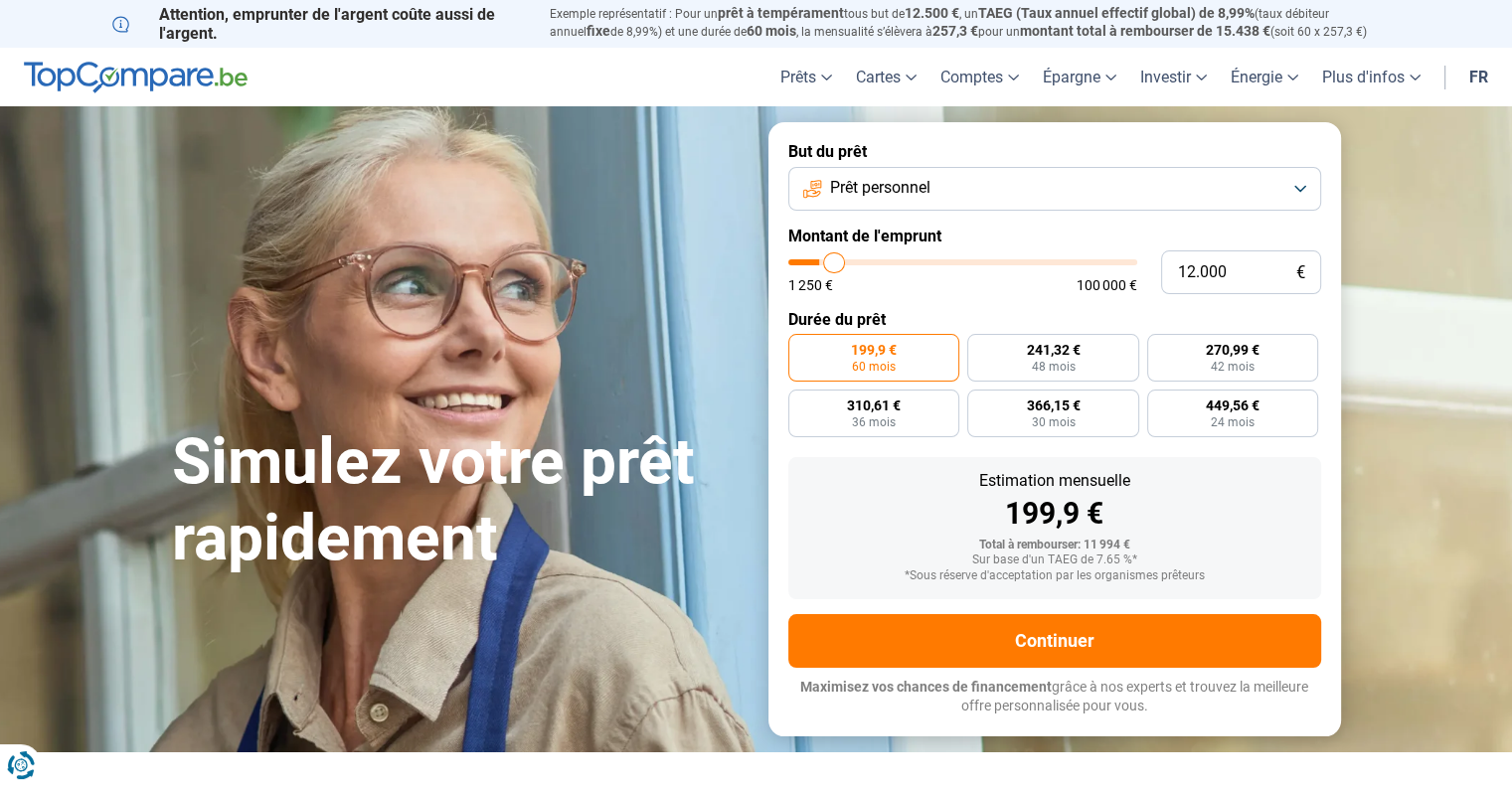 type on "13.750" 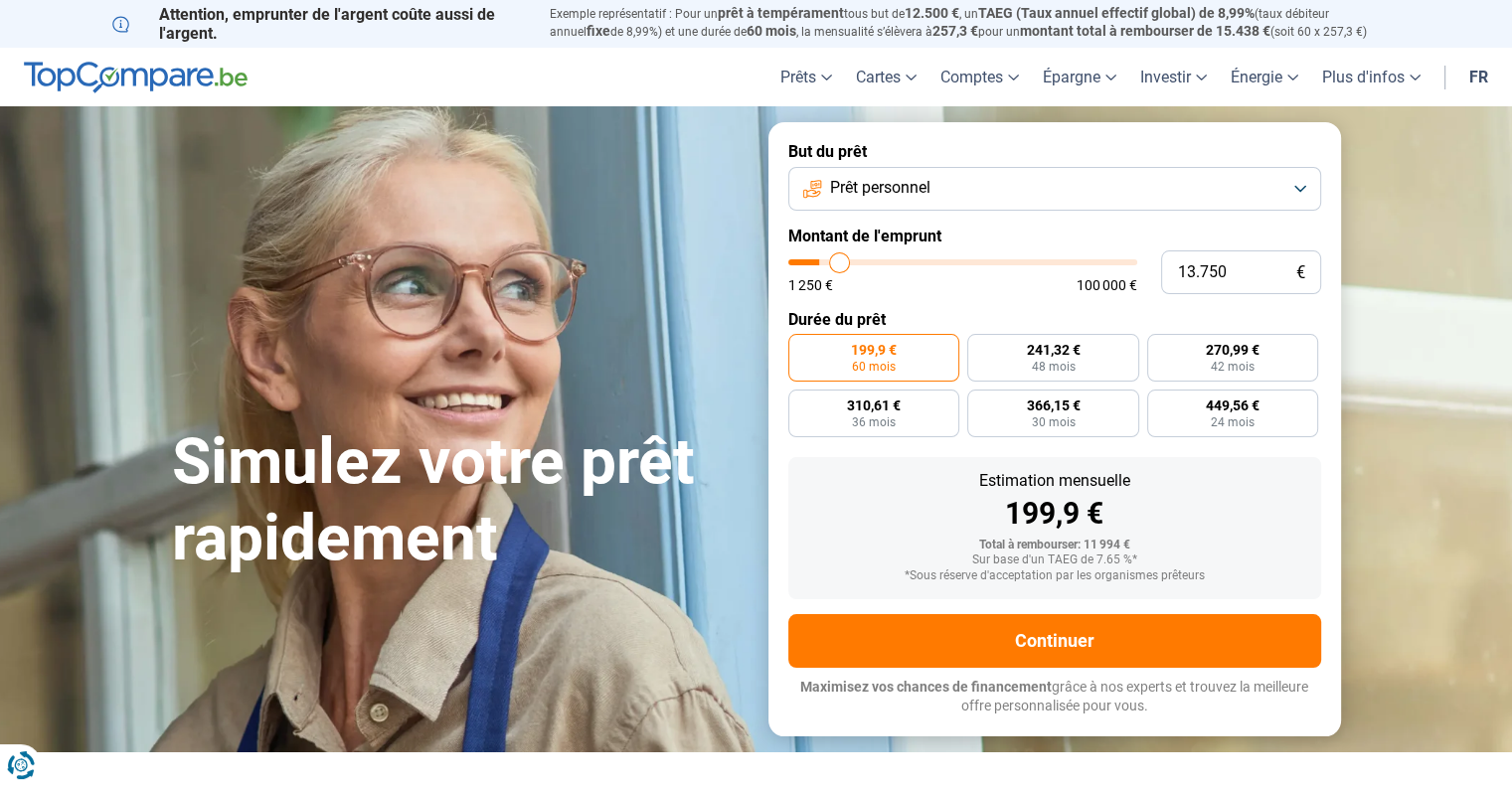 type on "16.000" 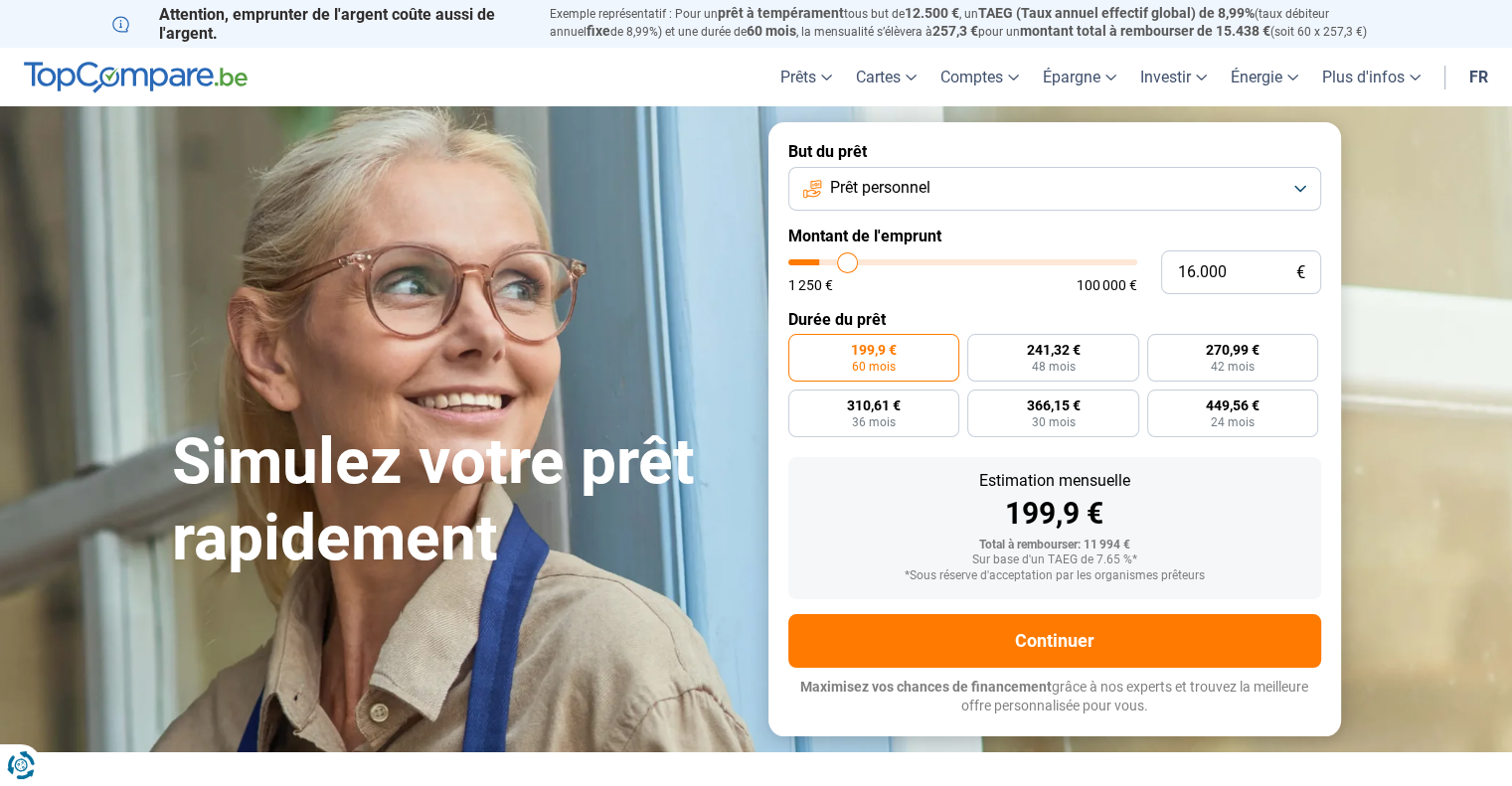 type on "17.750" 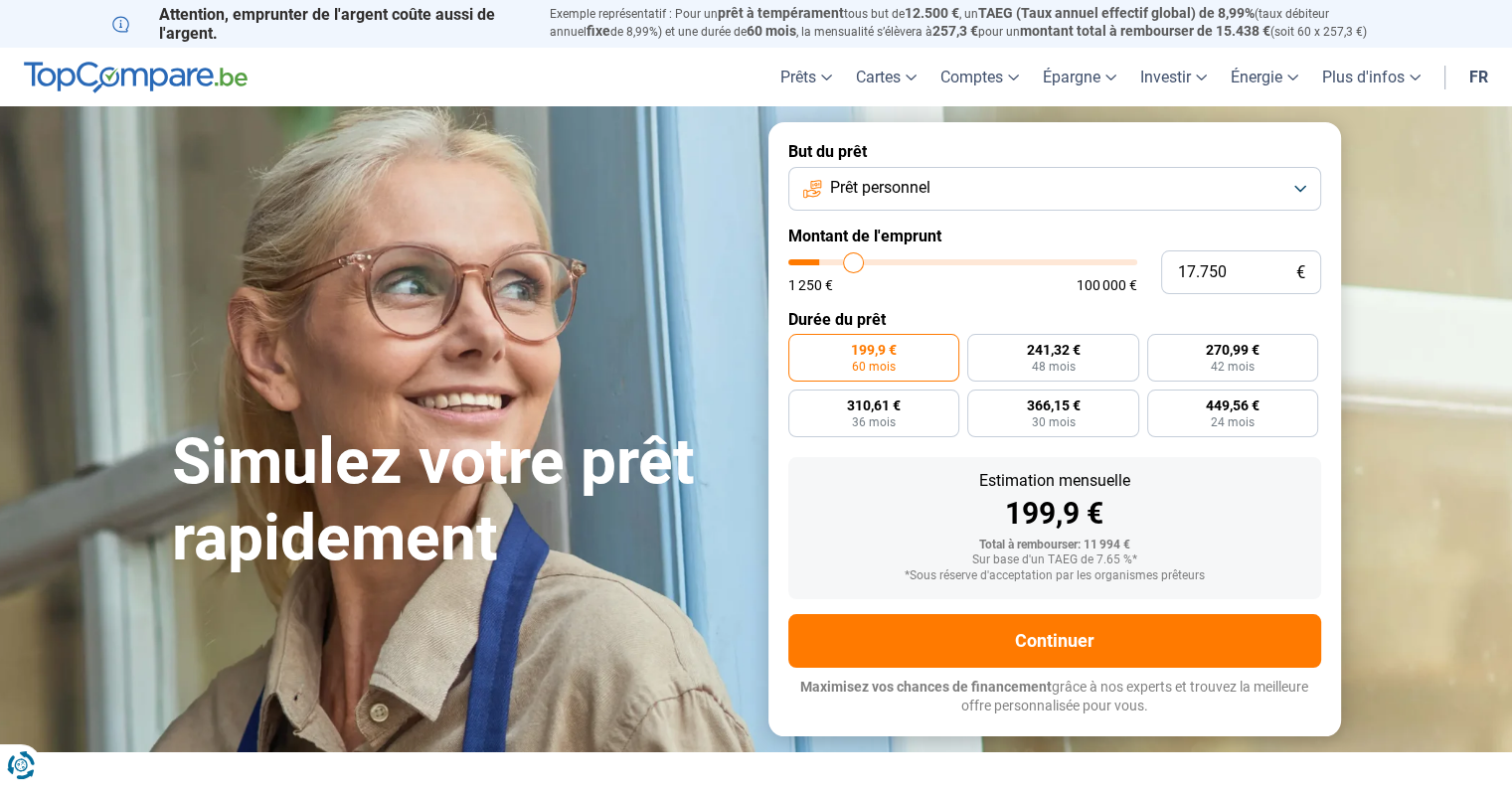 type on "18.250" 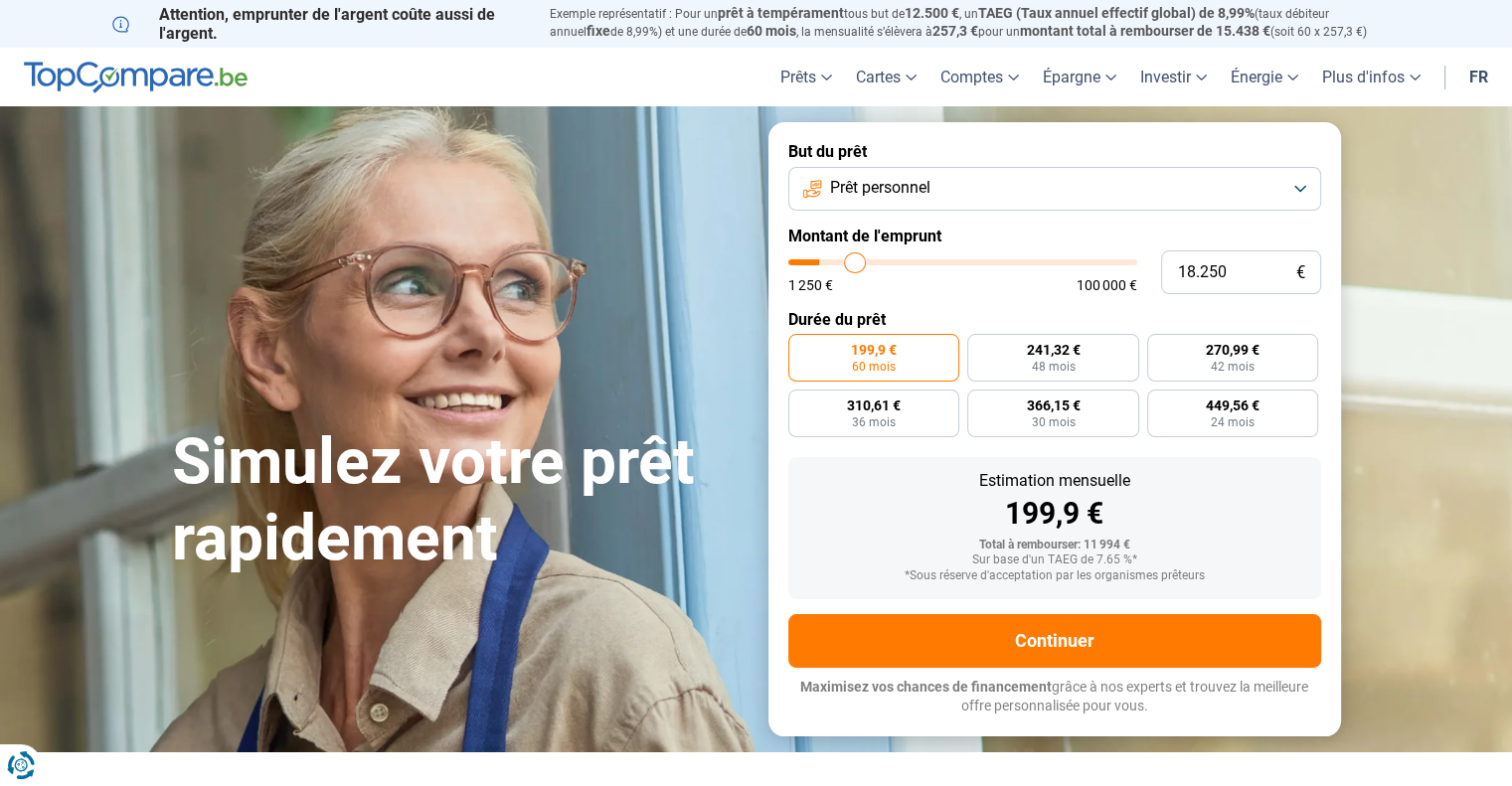 type on "18.500" 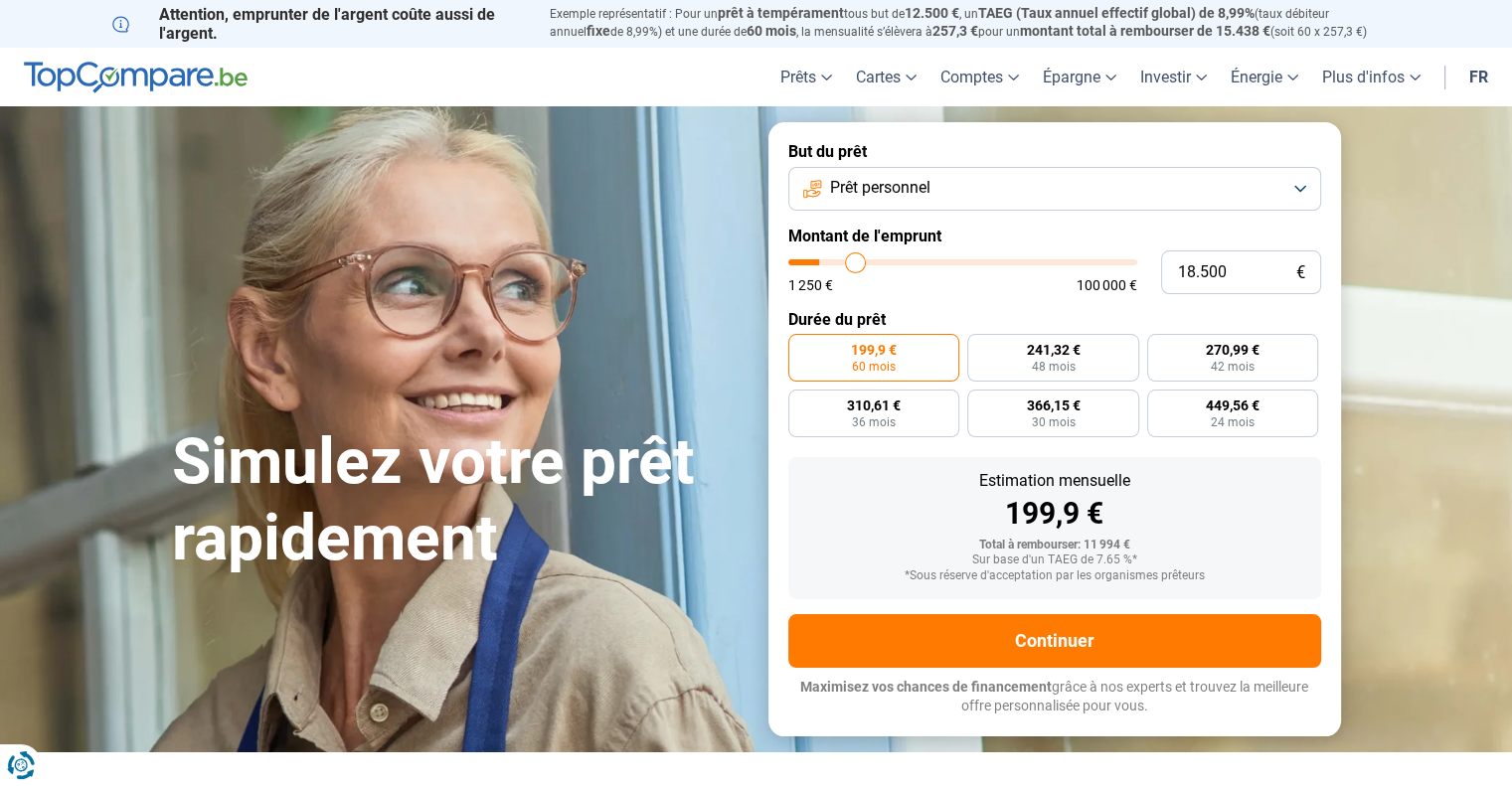 type on "19.750" 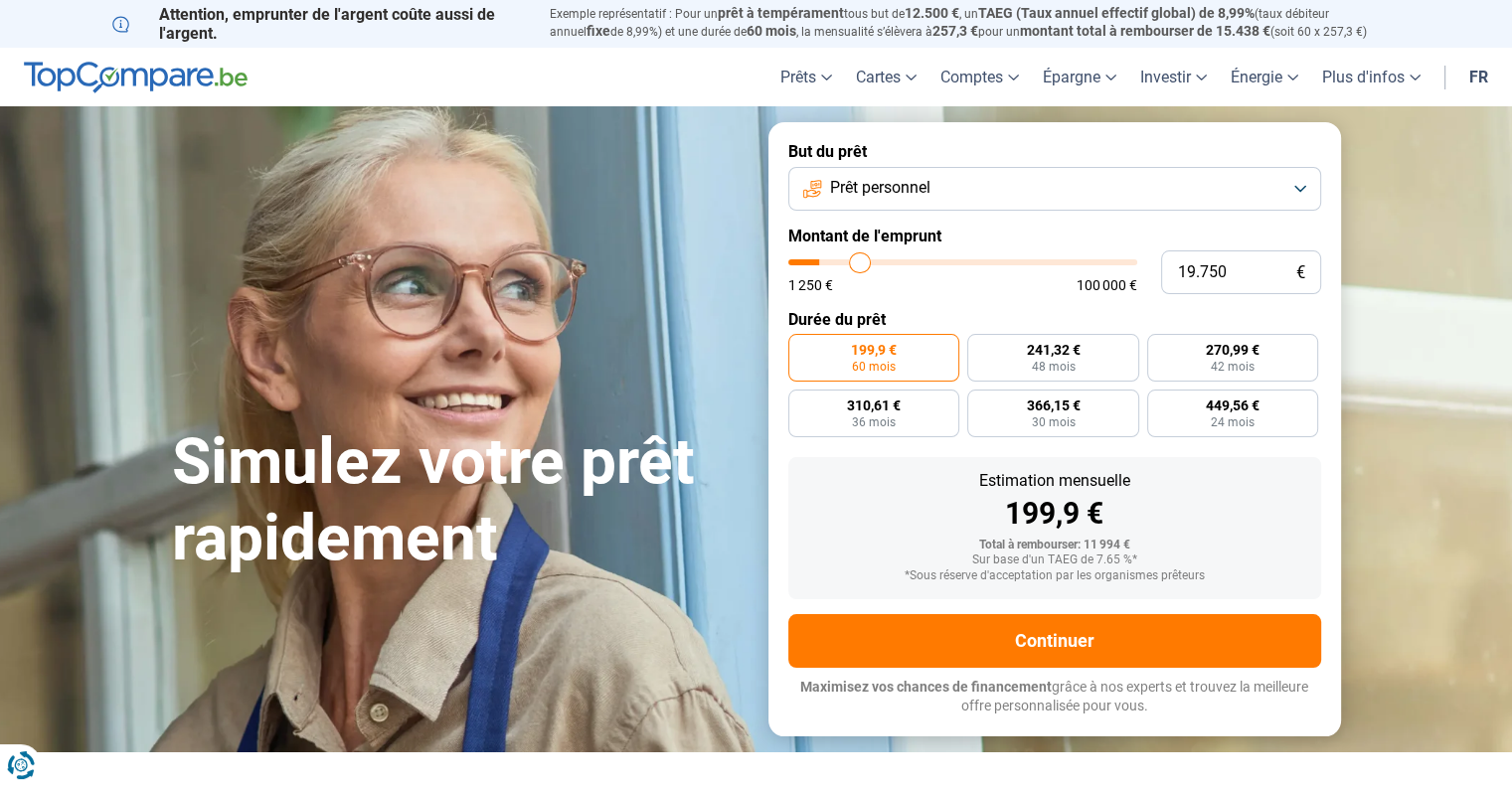 type on "22.250" 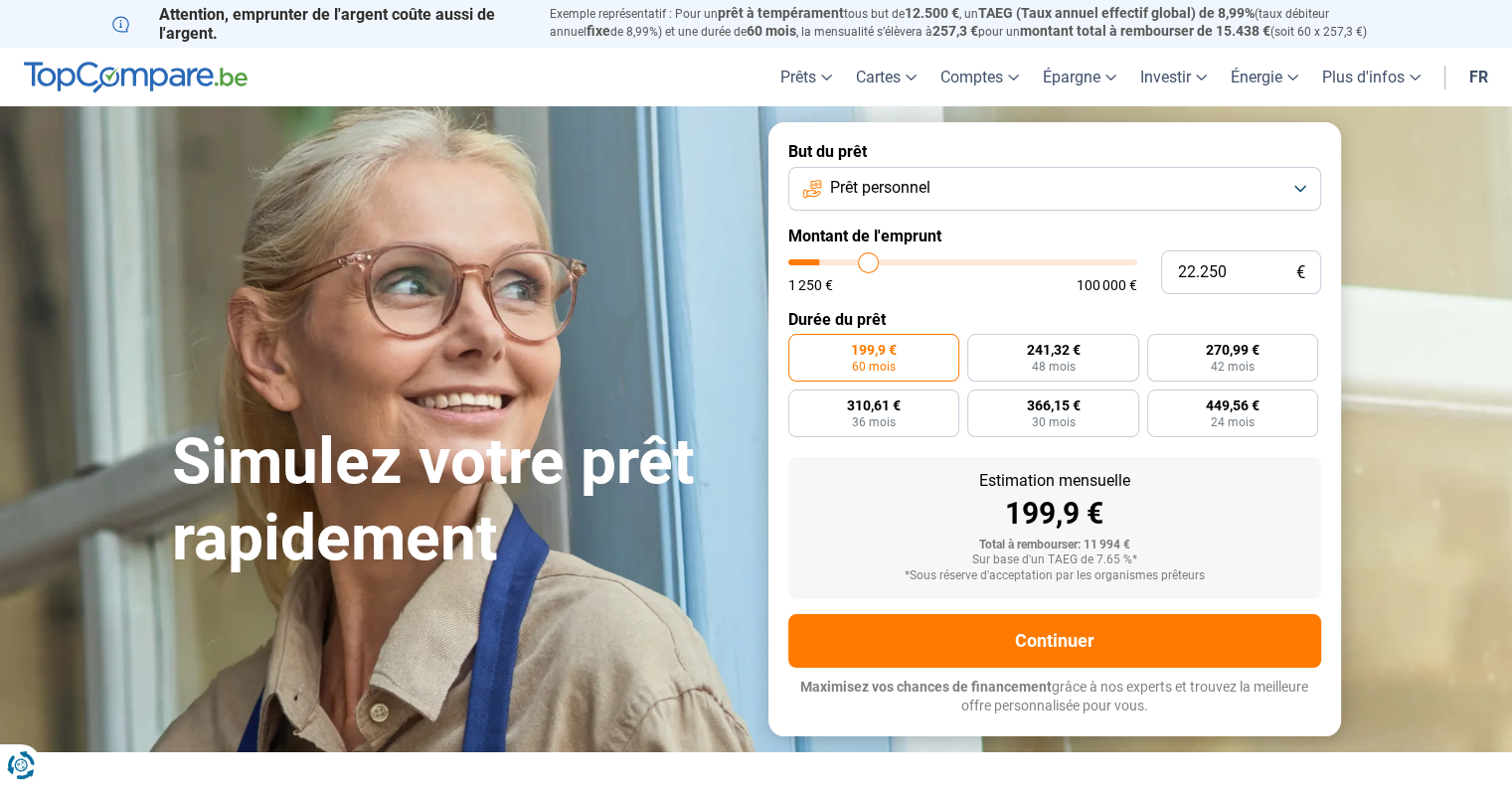 type on "24.500" 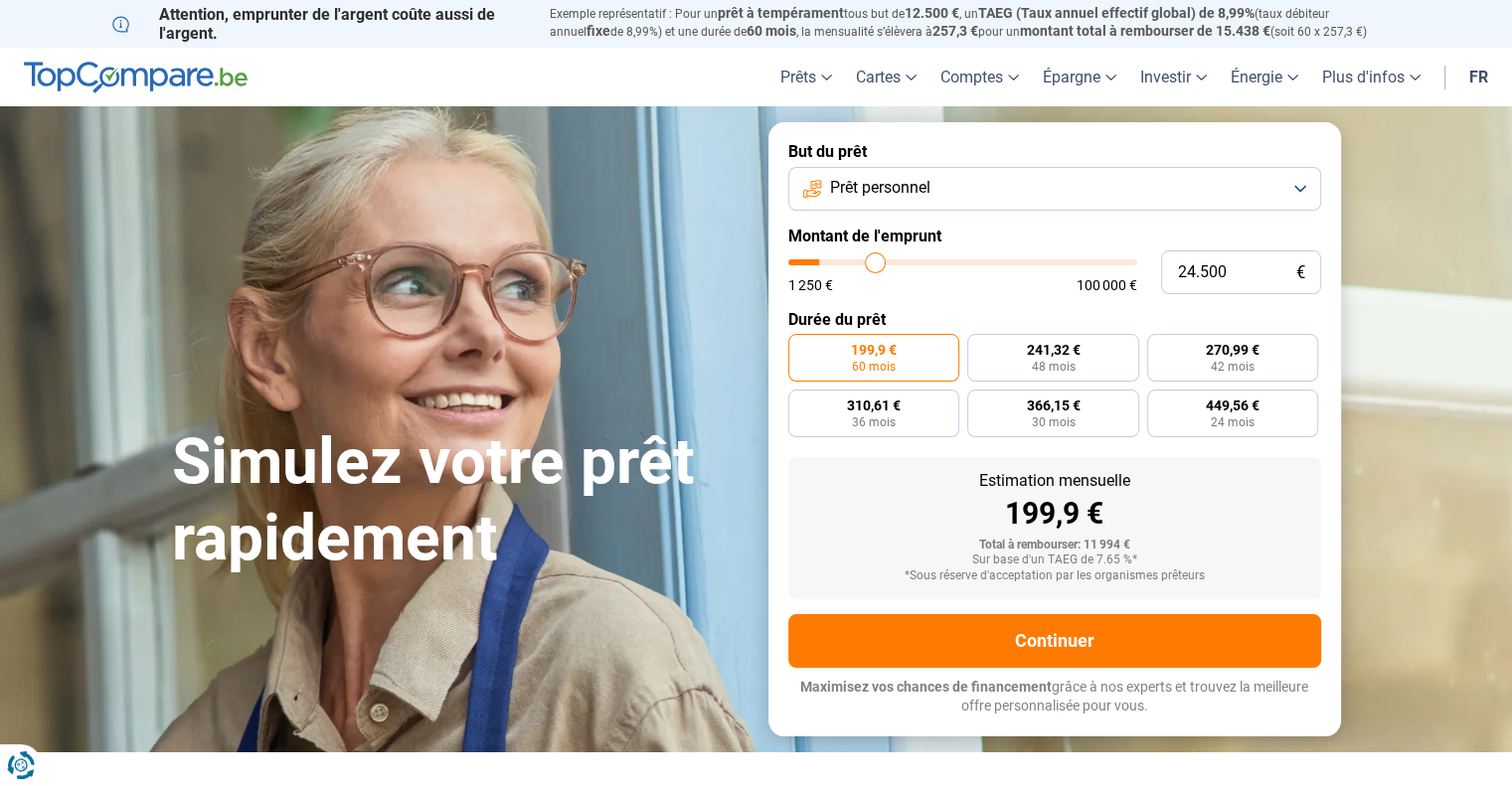 type on "[NUMBER]" 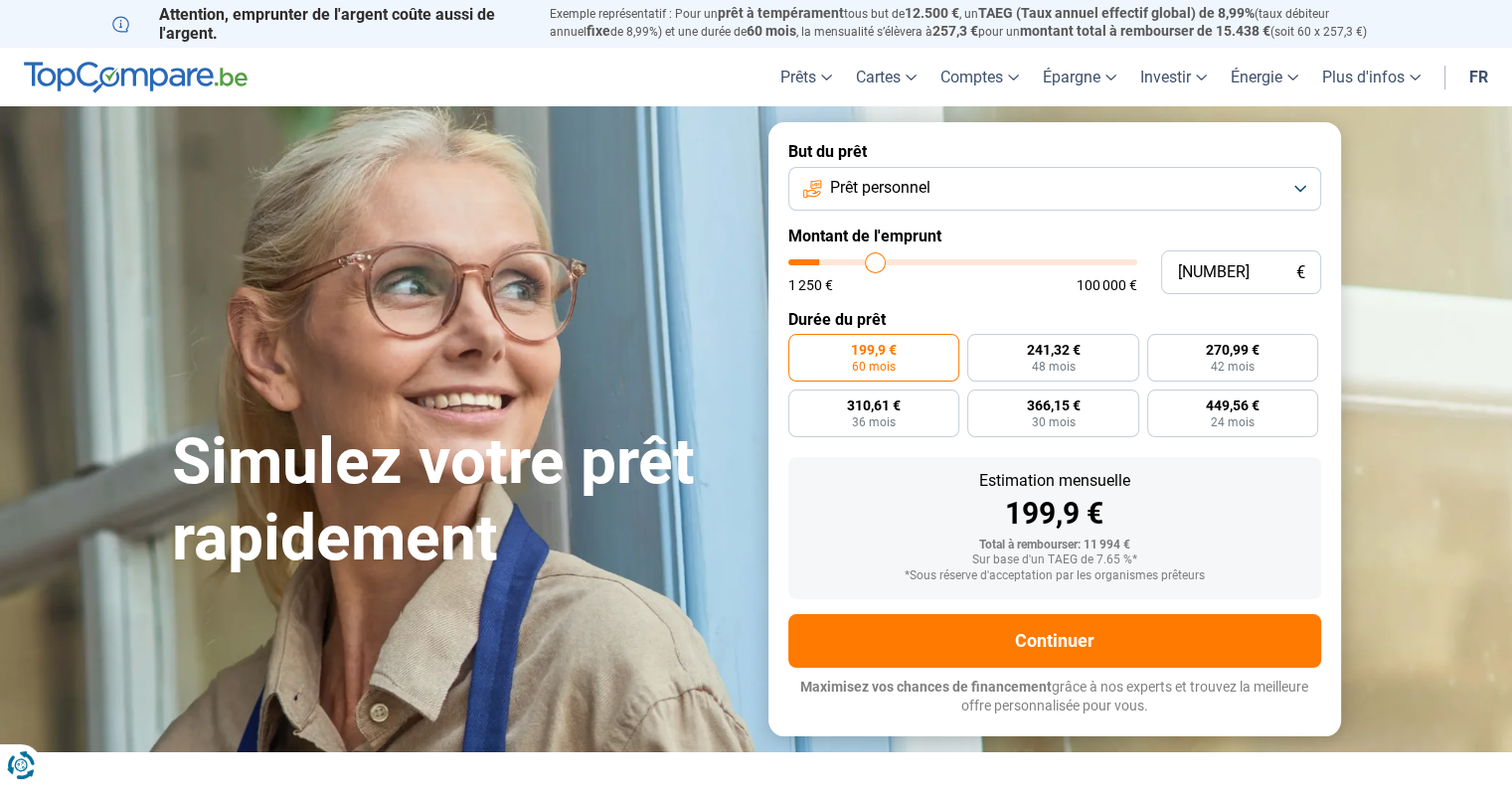 type on "27.750" 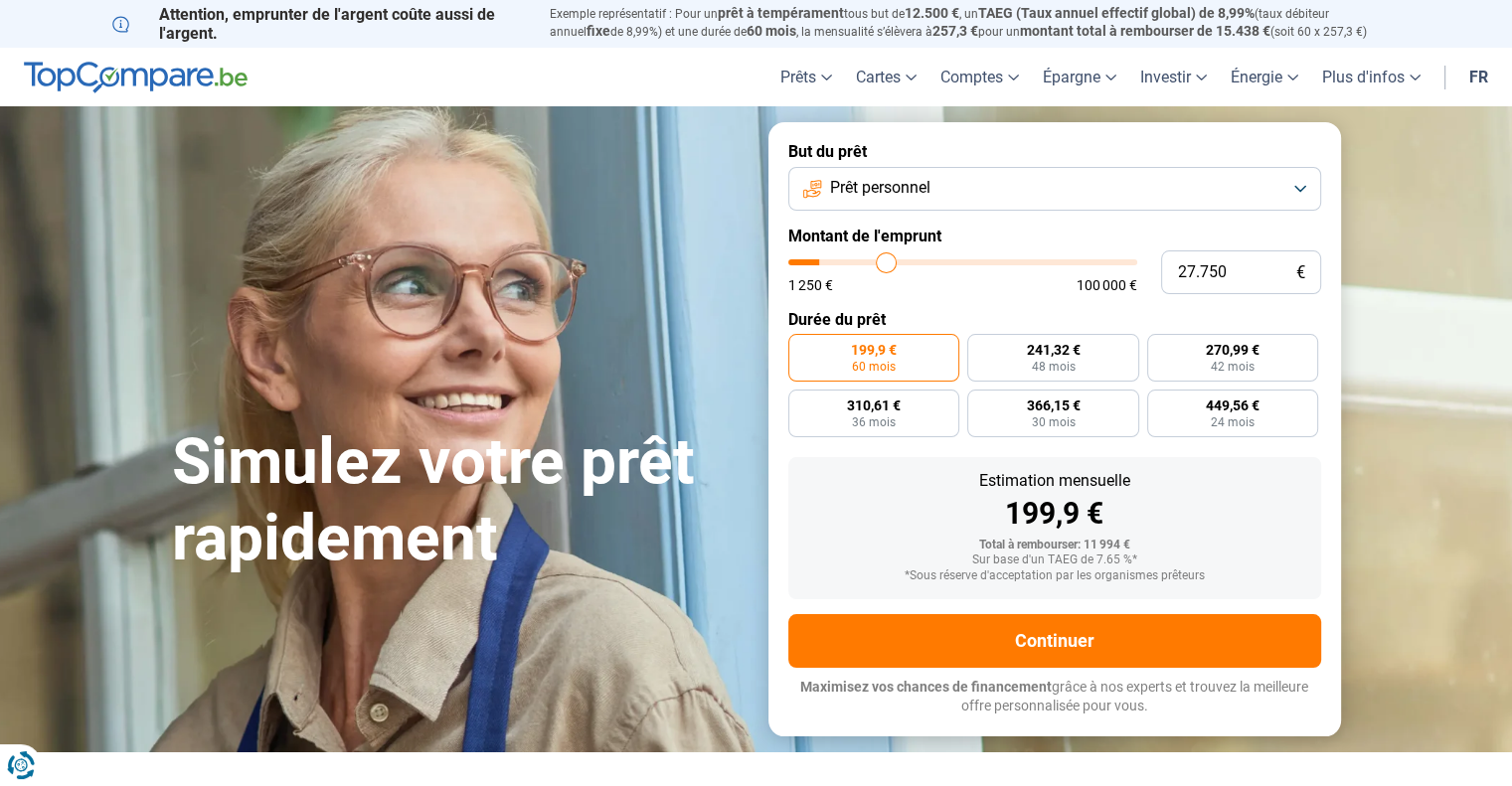 type on "28.000" 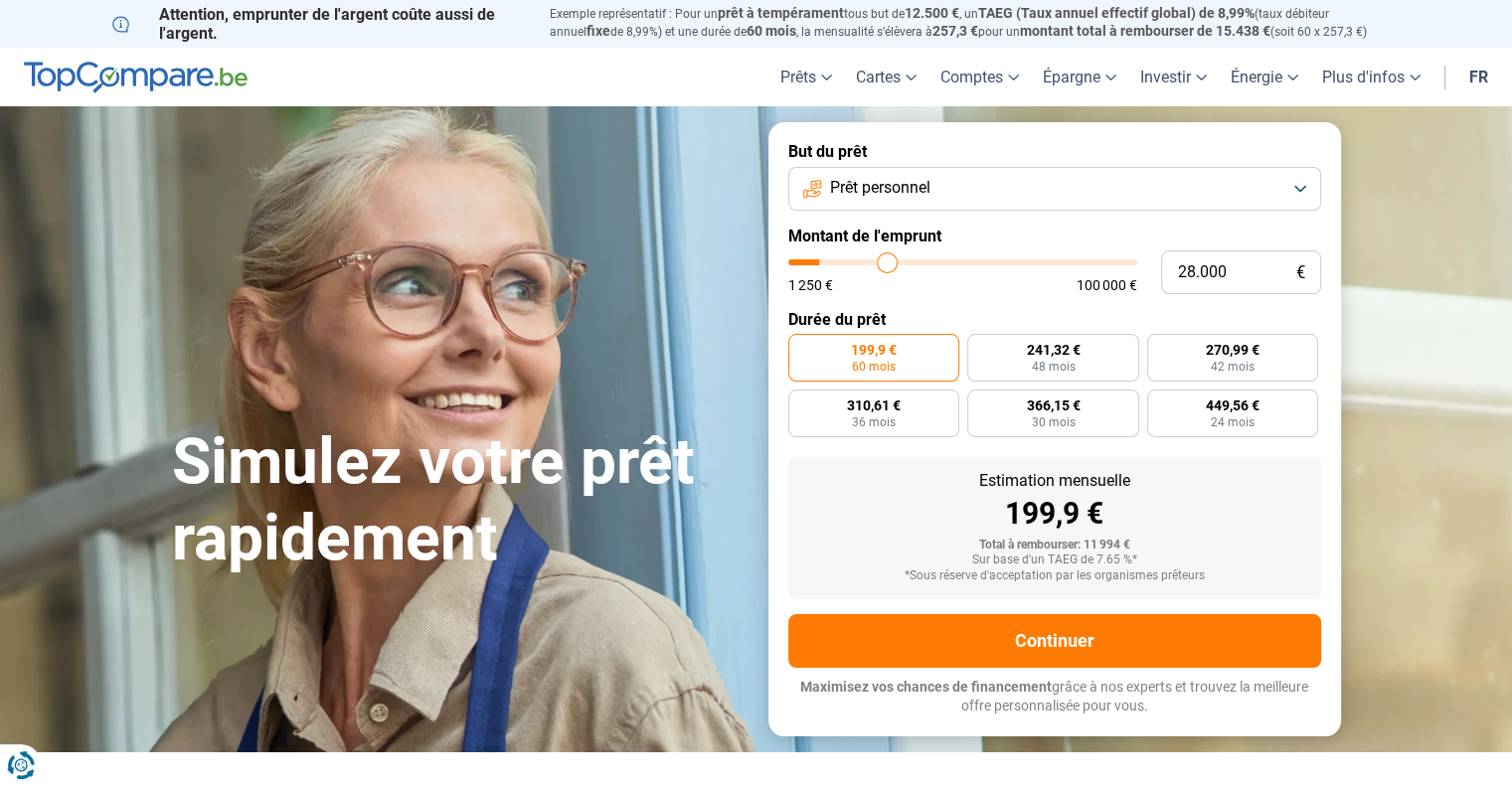 type on "29.000" 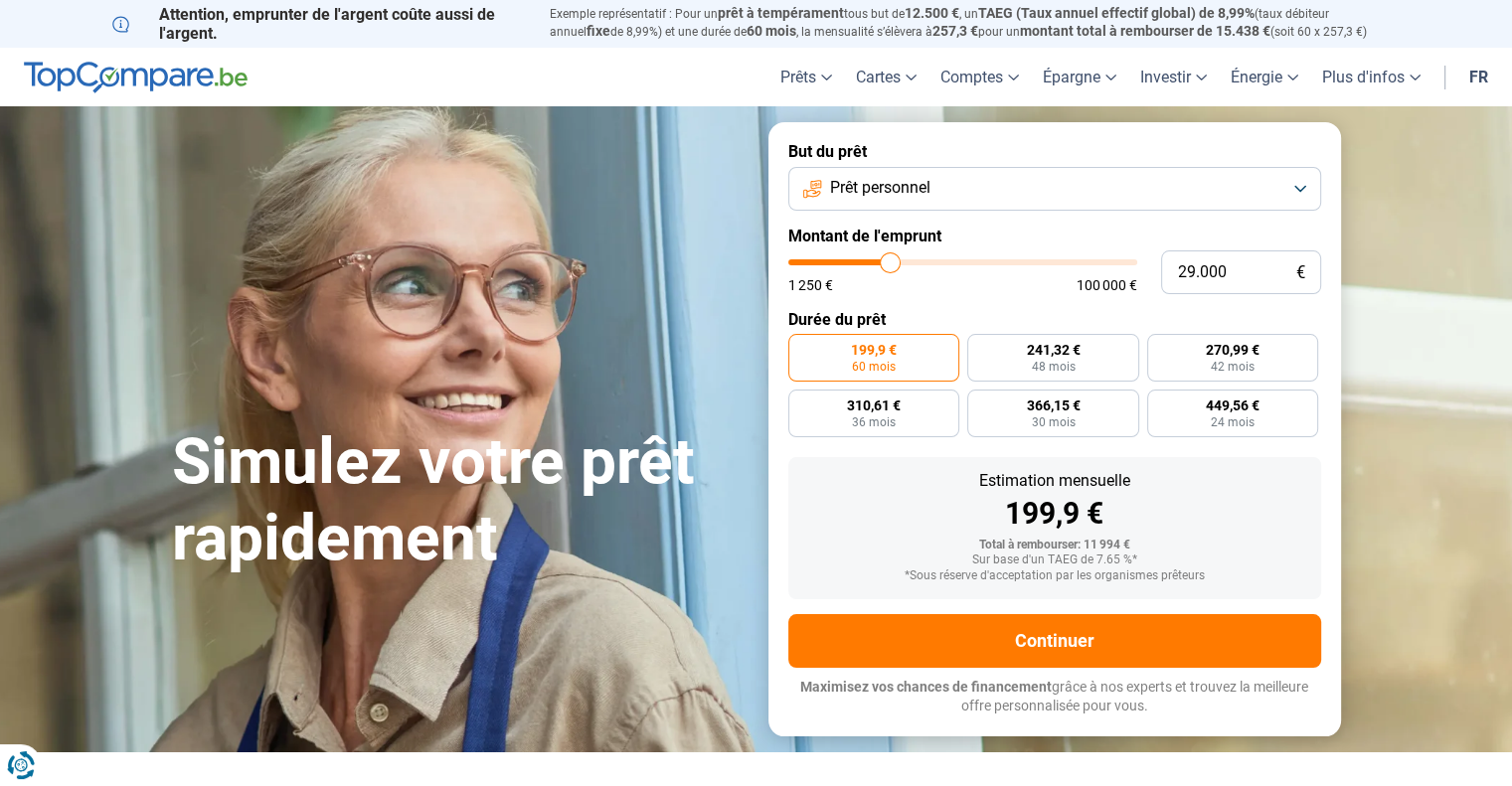 type on "31.750" 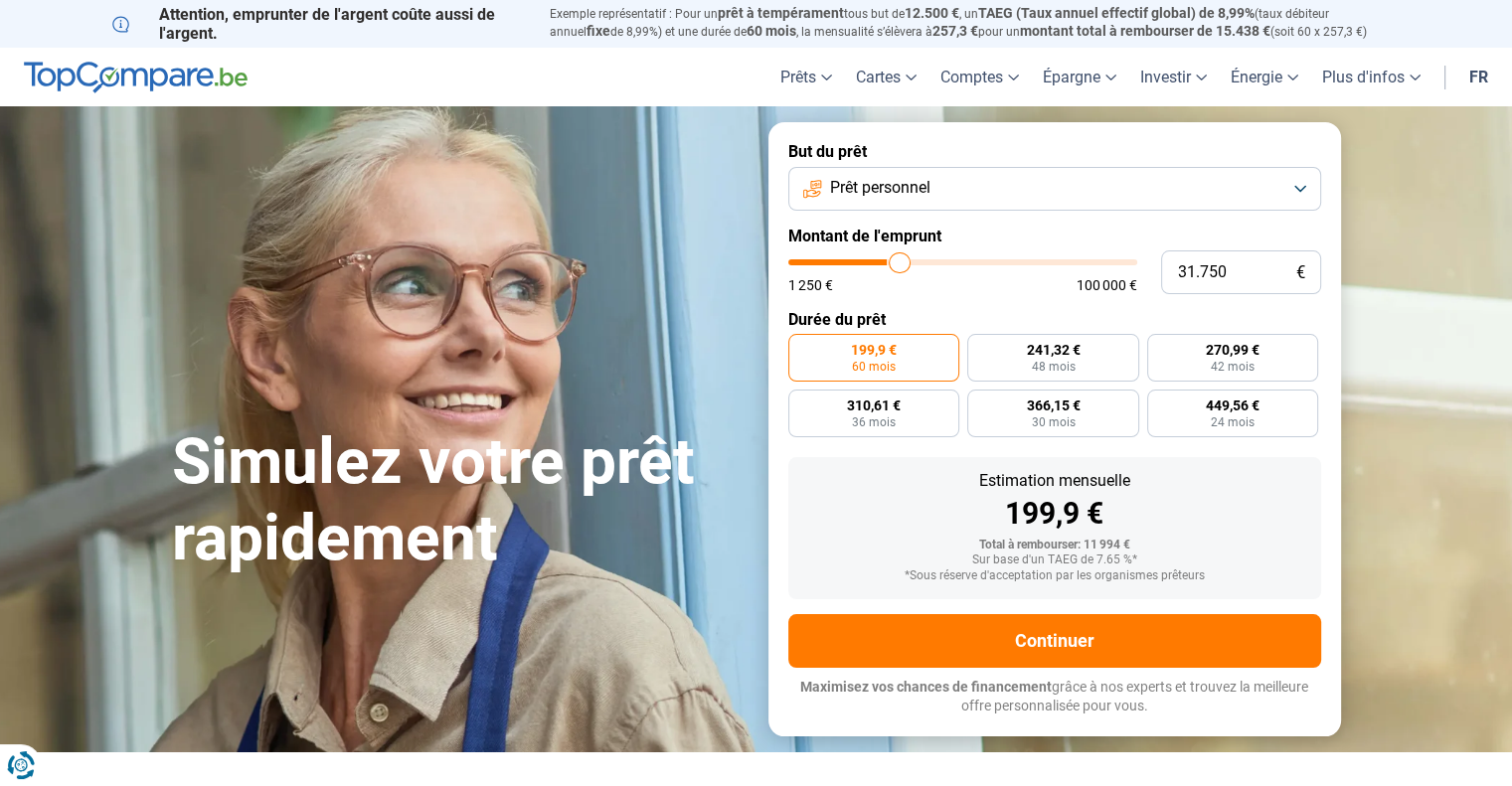 type on "32.250" 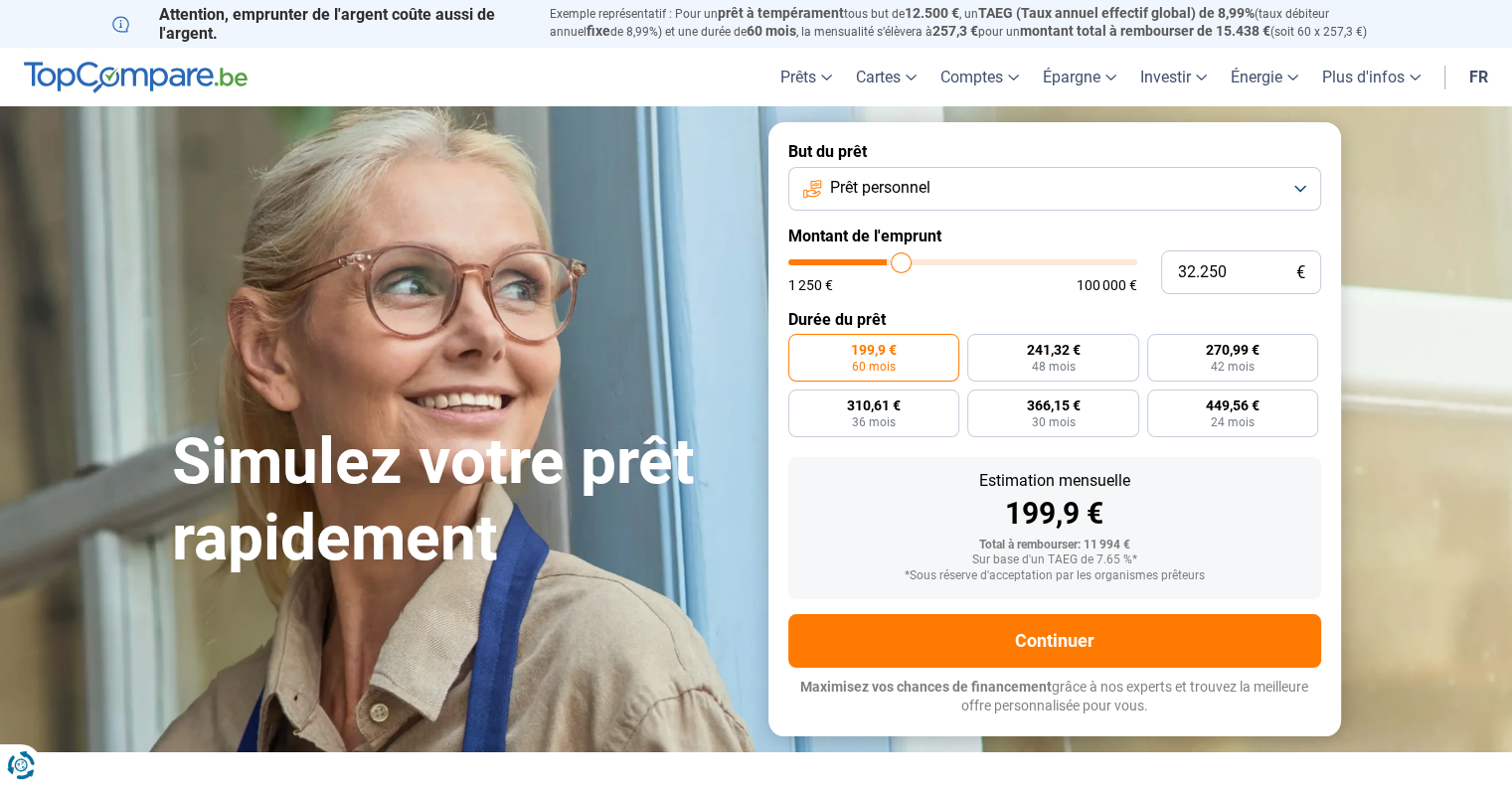 type on "[NUMBER]" 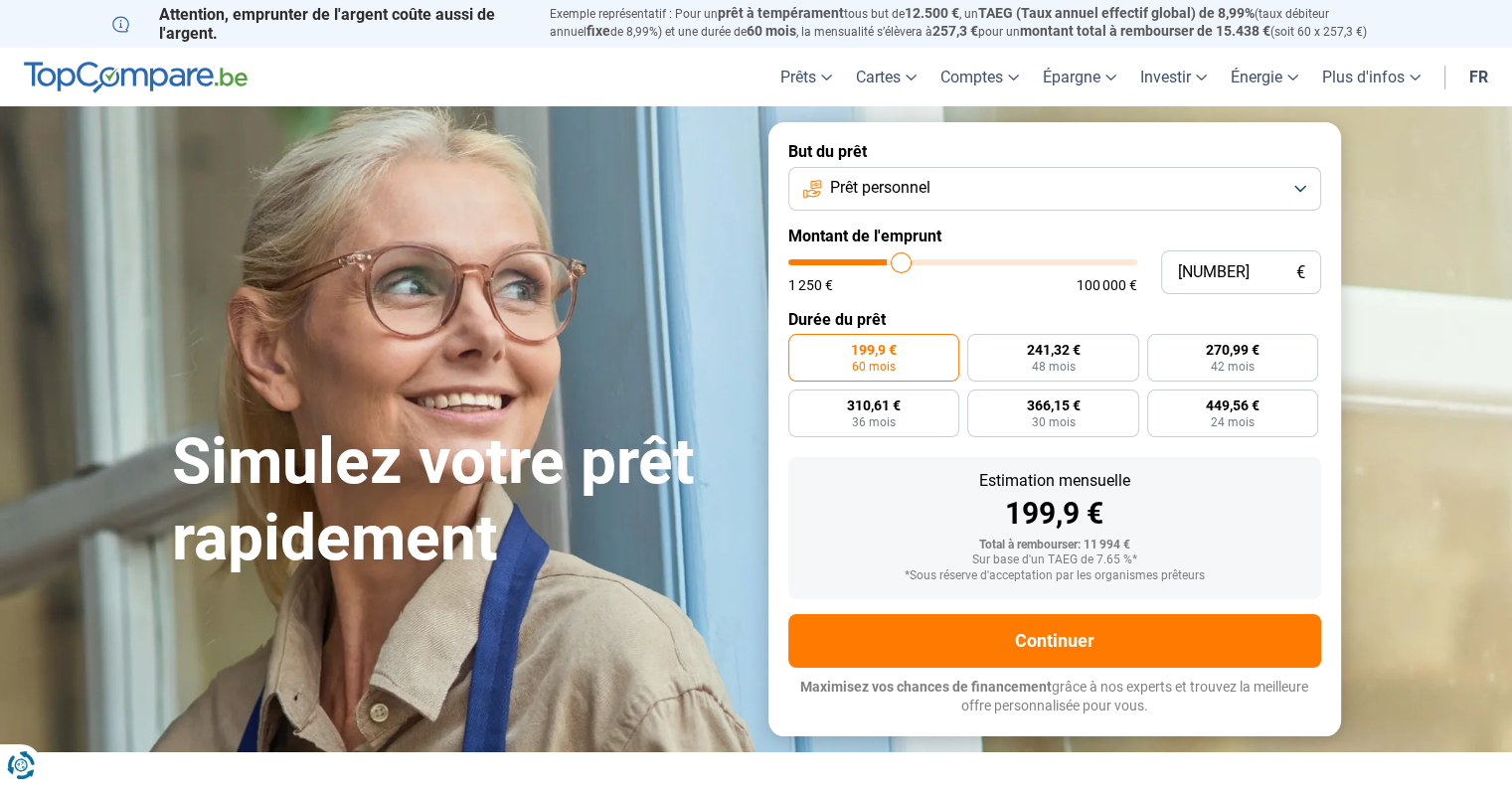 type on "34.250" 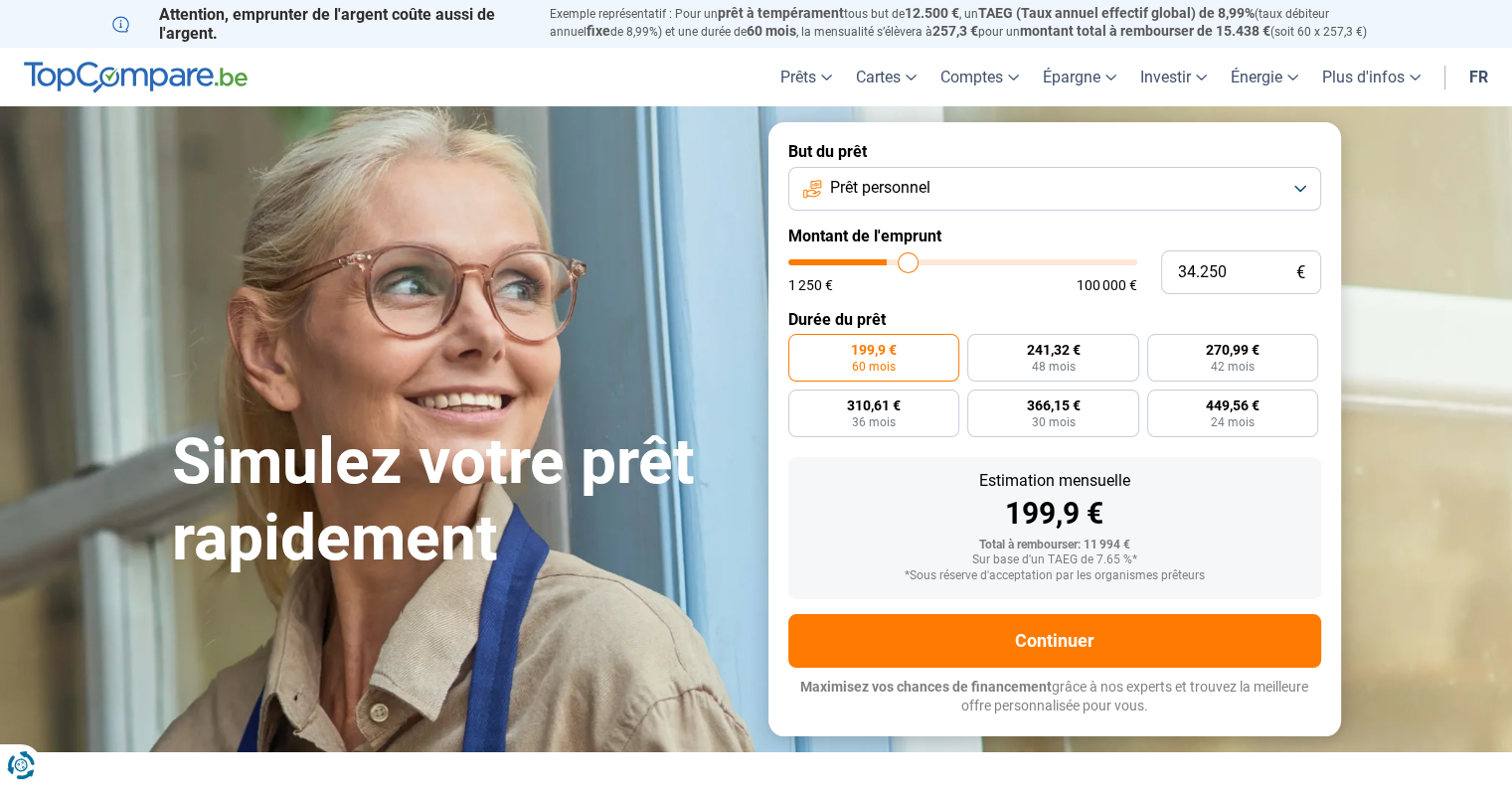 type on "[NUMBER]" 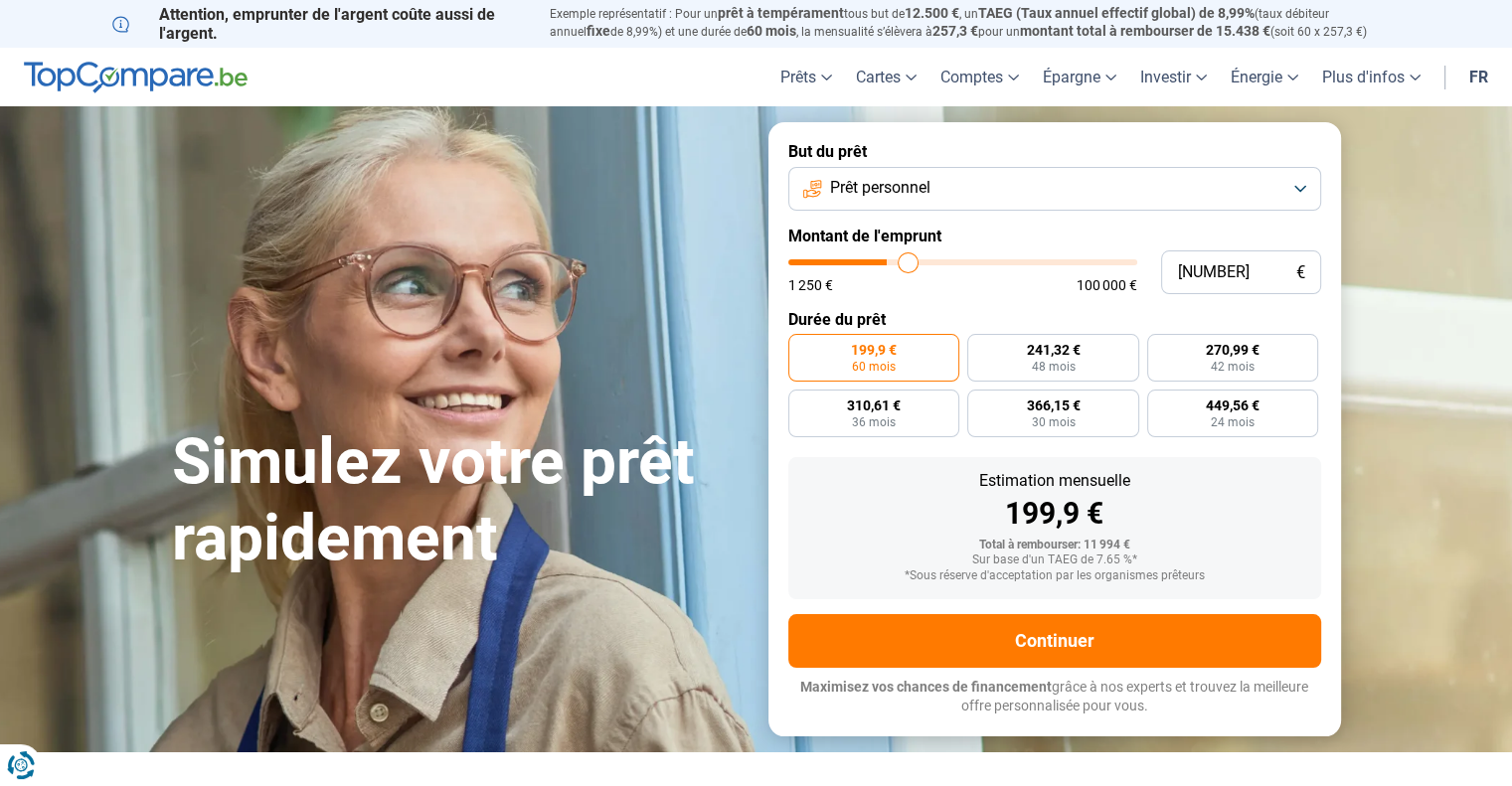type on "37.000" 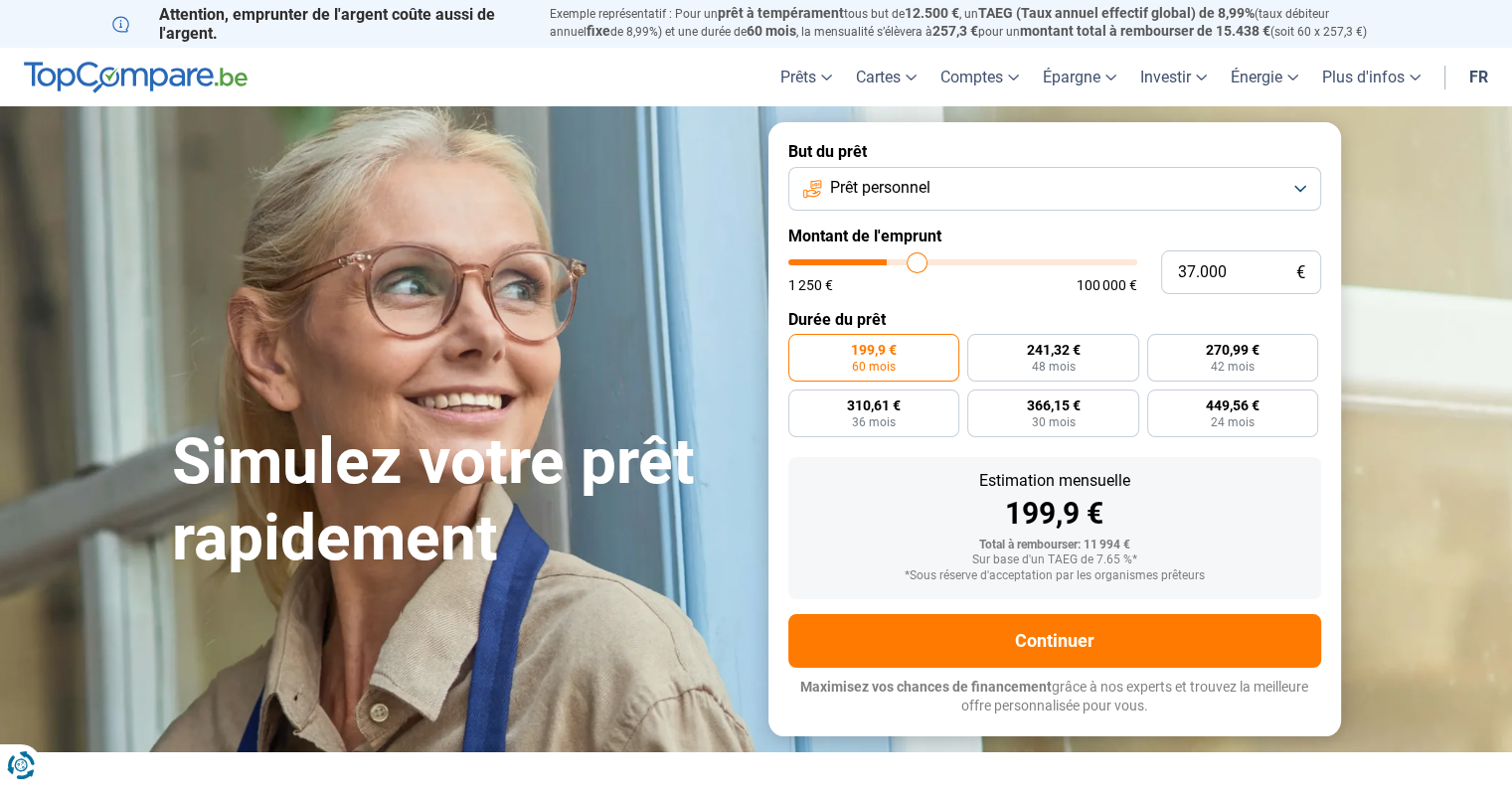 type on "[NUMBER]" 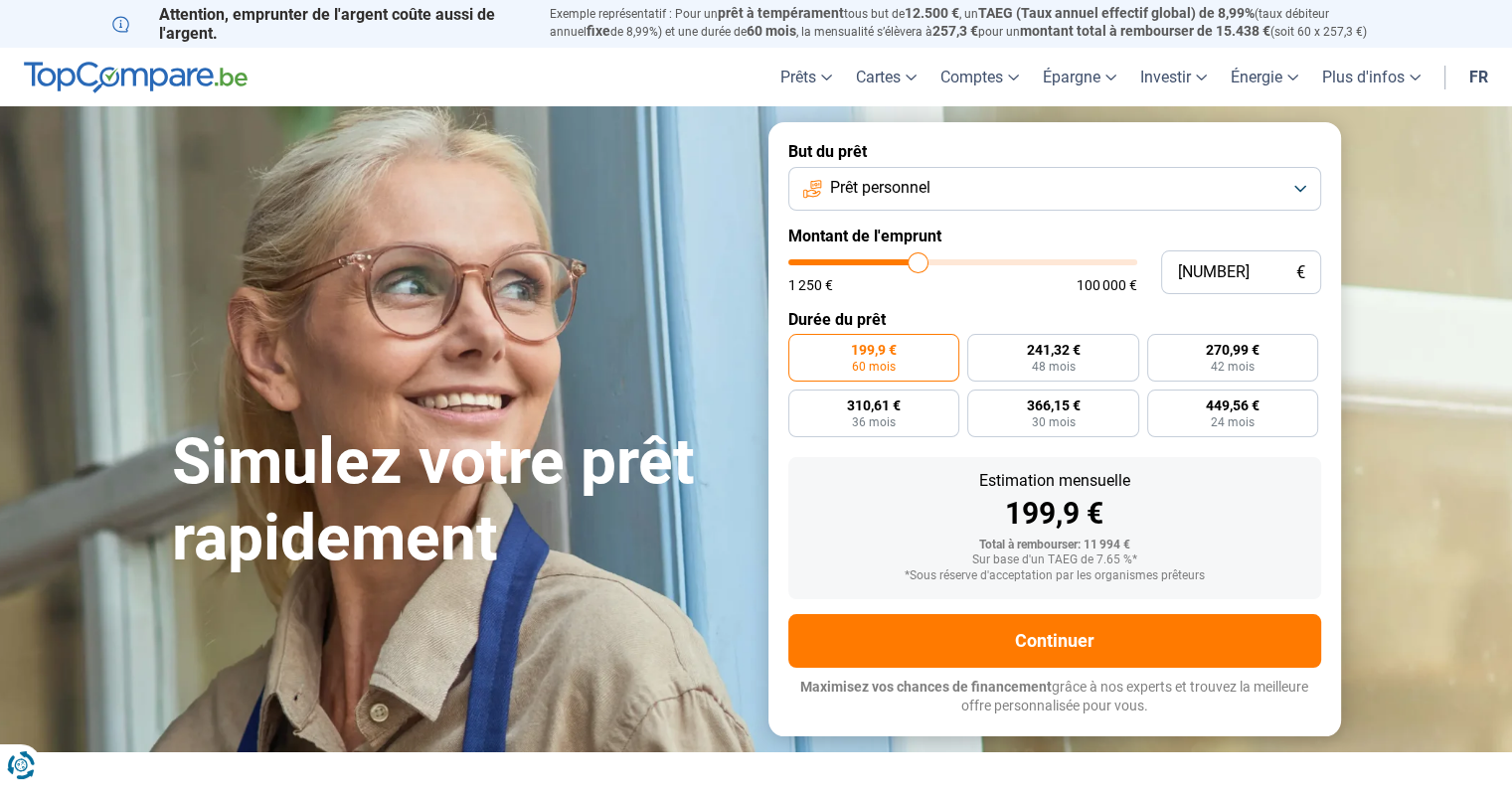 type on "[NUMBER]" 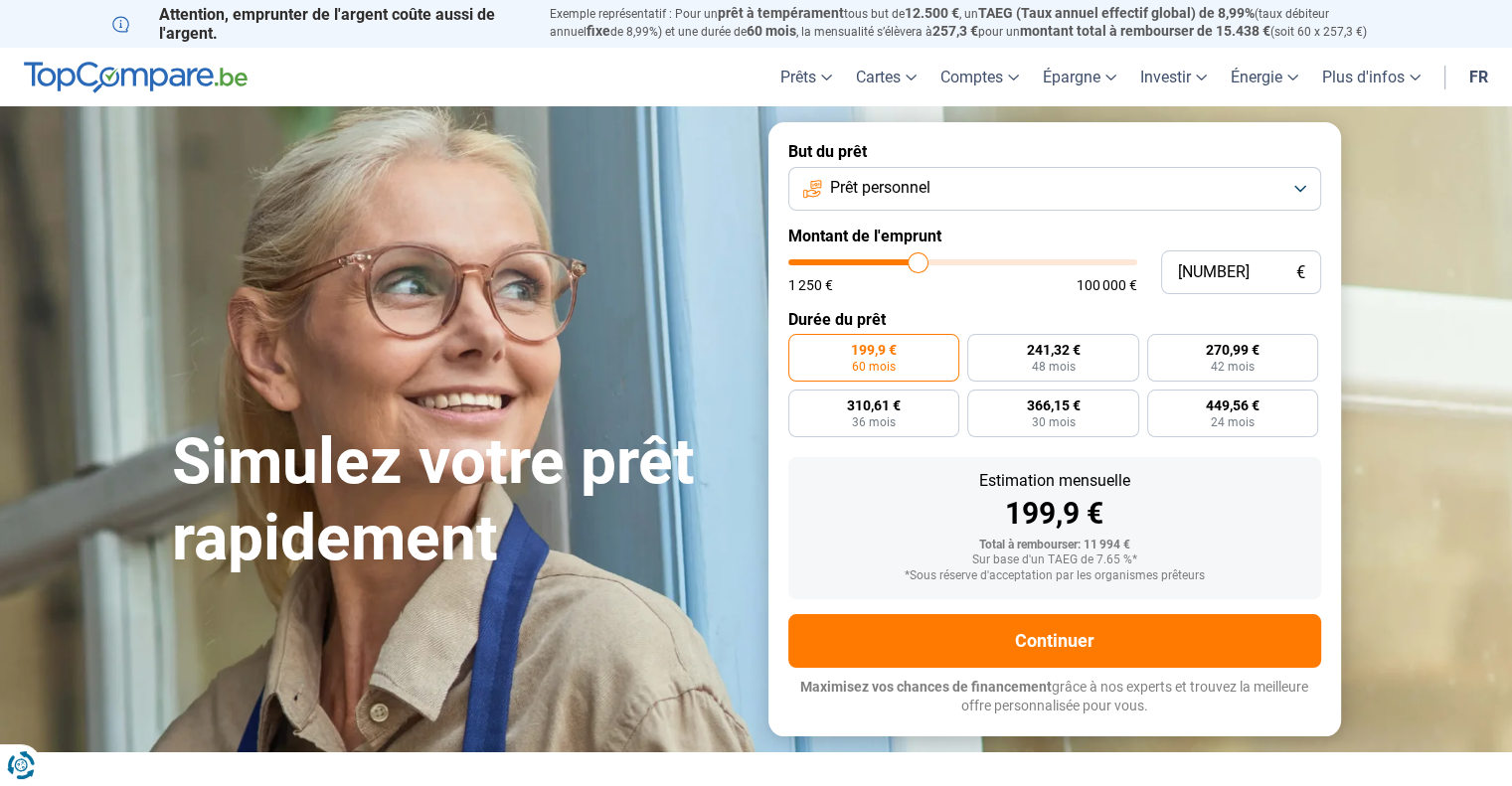 type on "[NUMBER]" 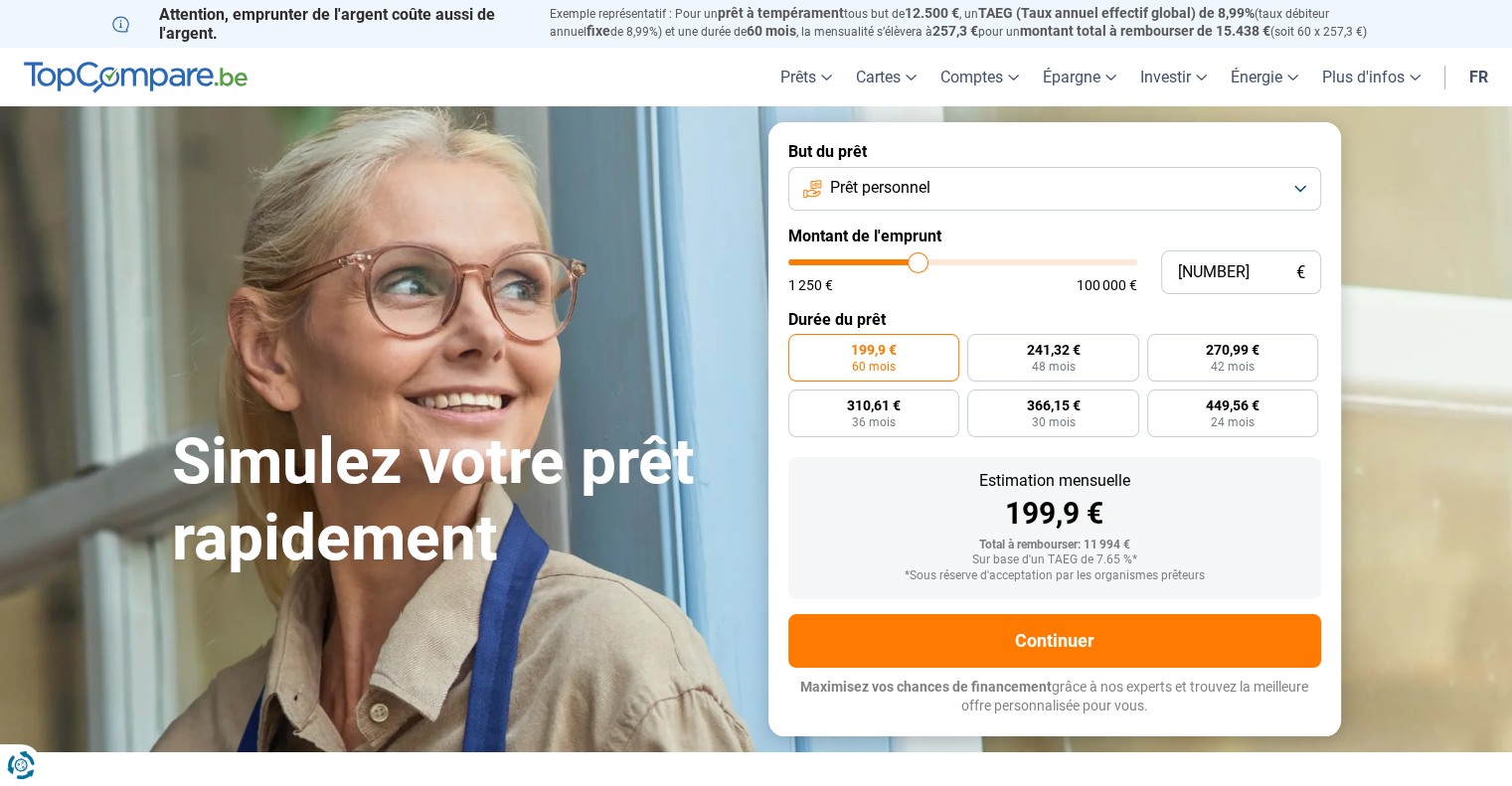 type on "[NUMBER]" 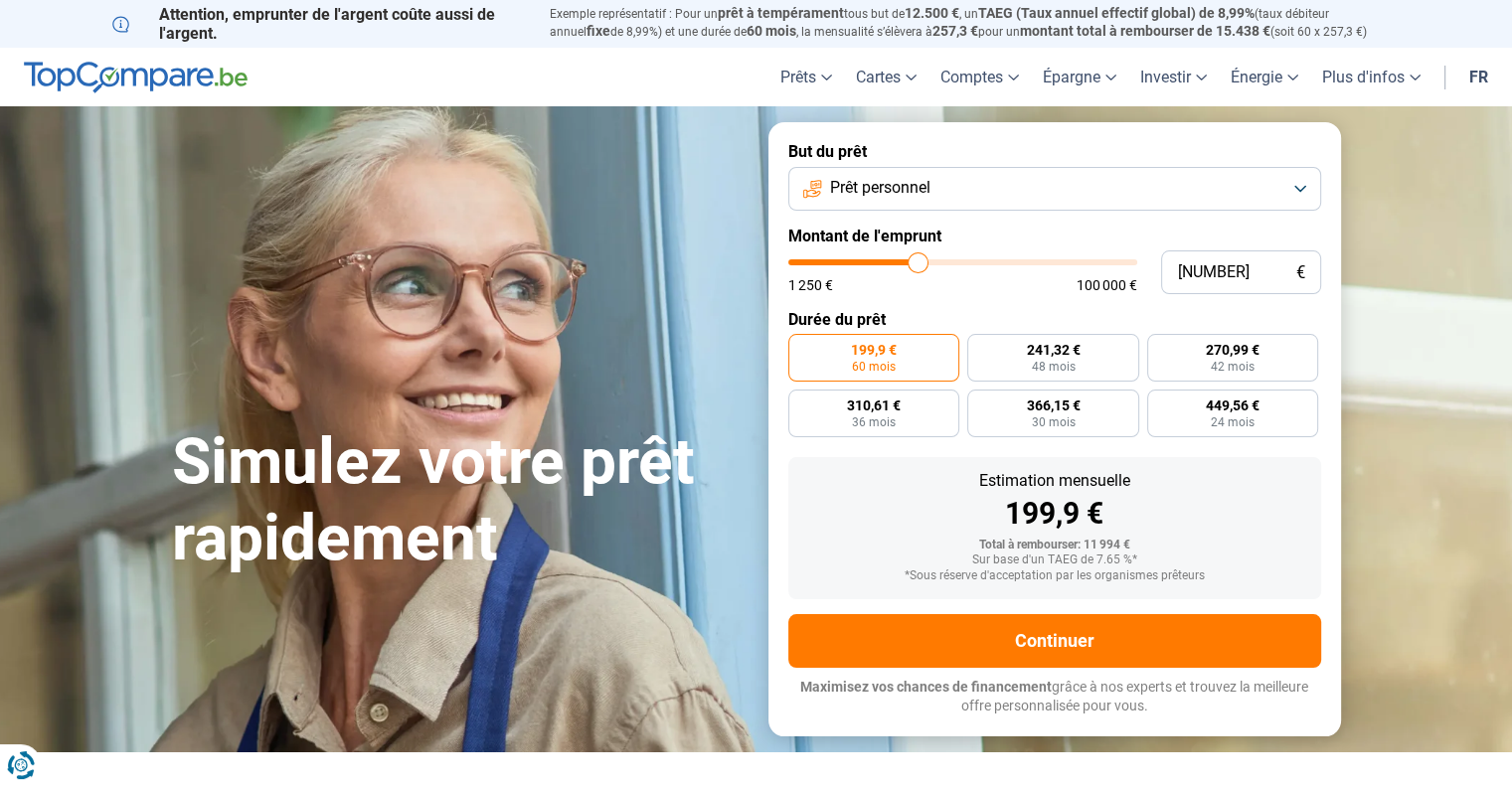 type on "[NUMBER]" 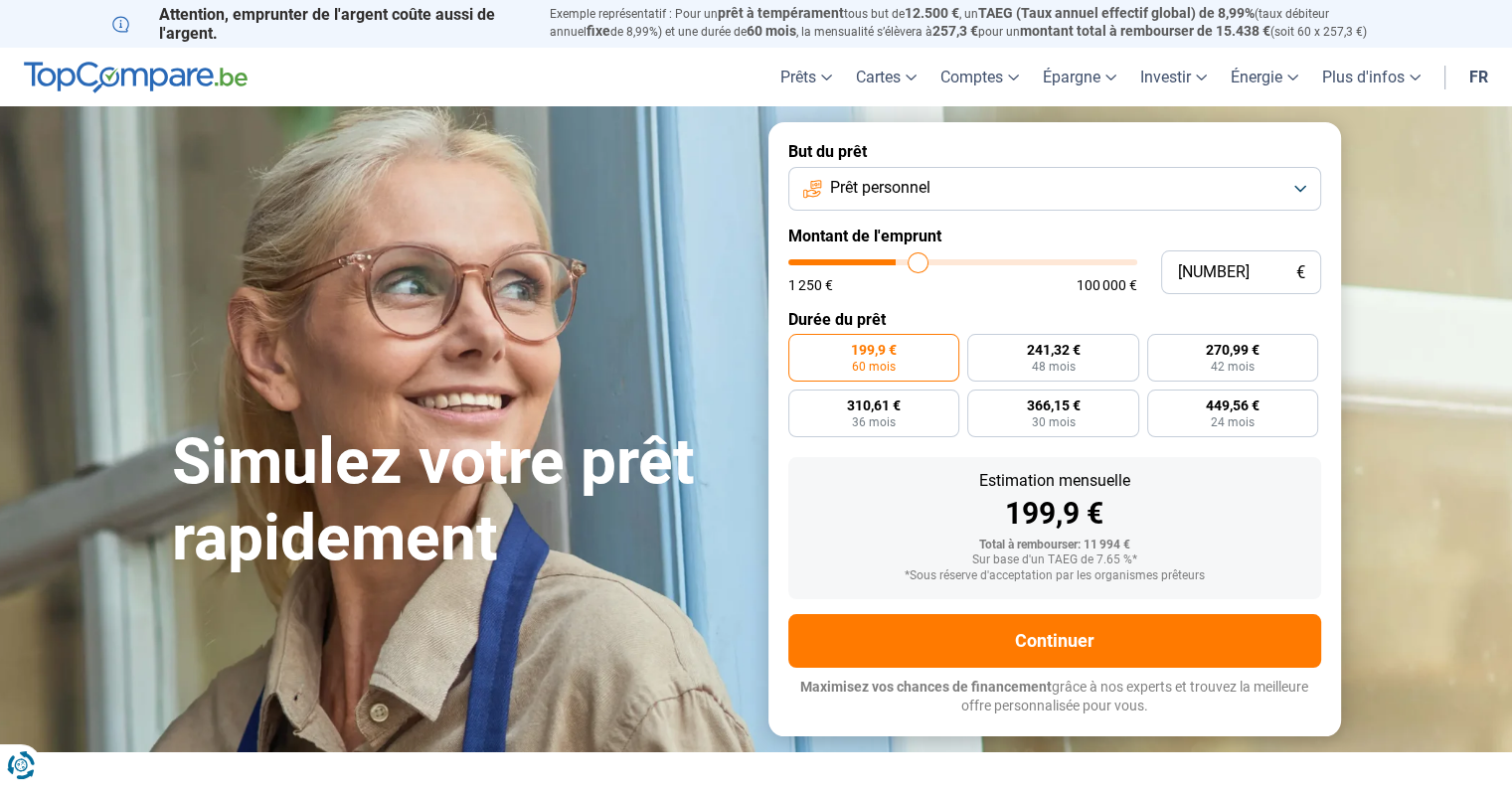 type on "30.750" 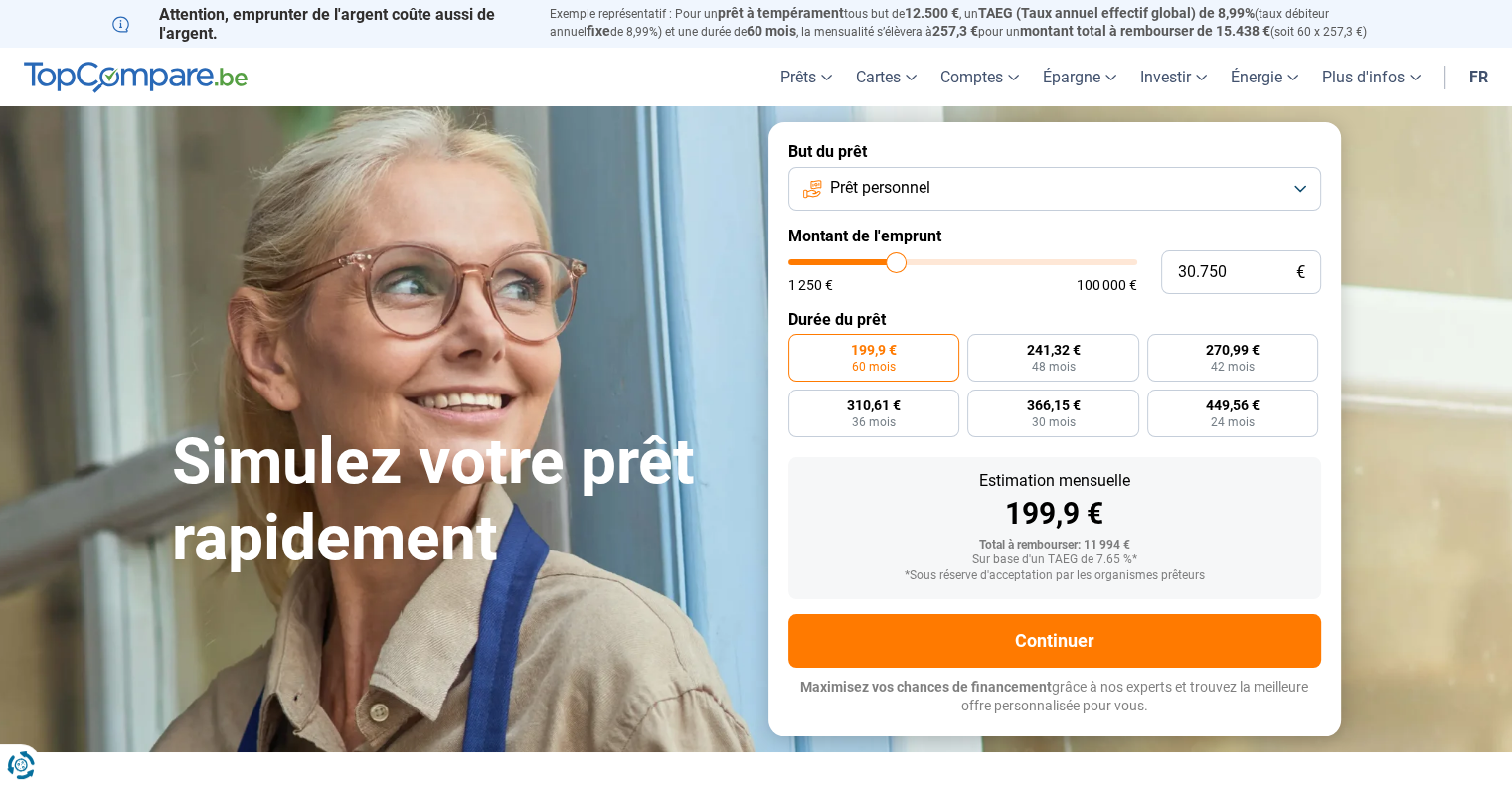type on "30.500" 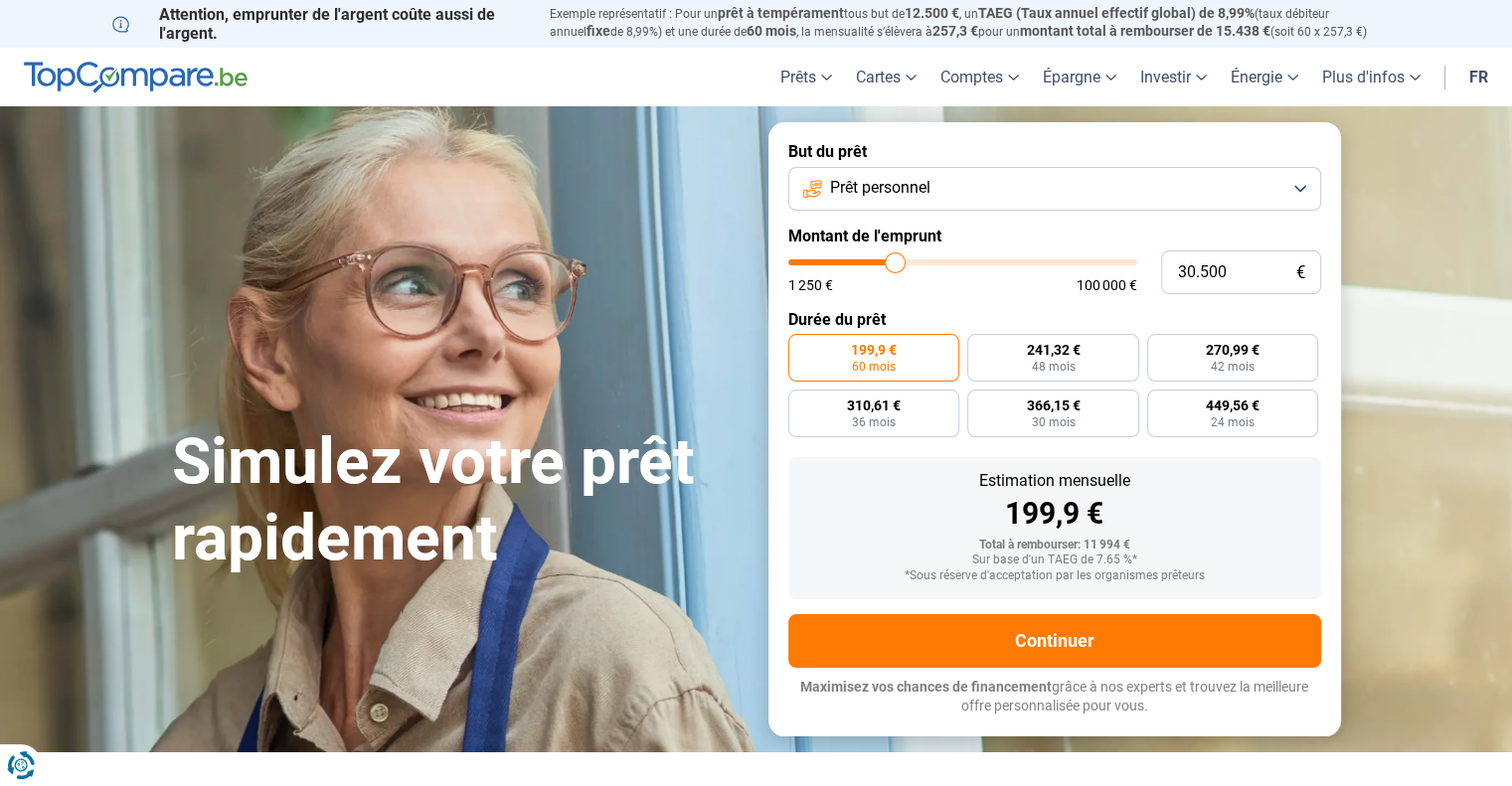 type on "29.250" 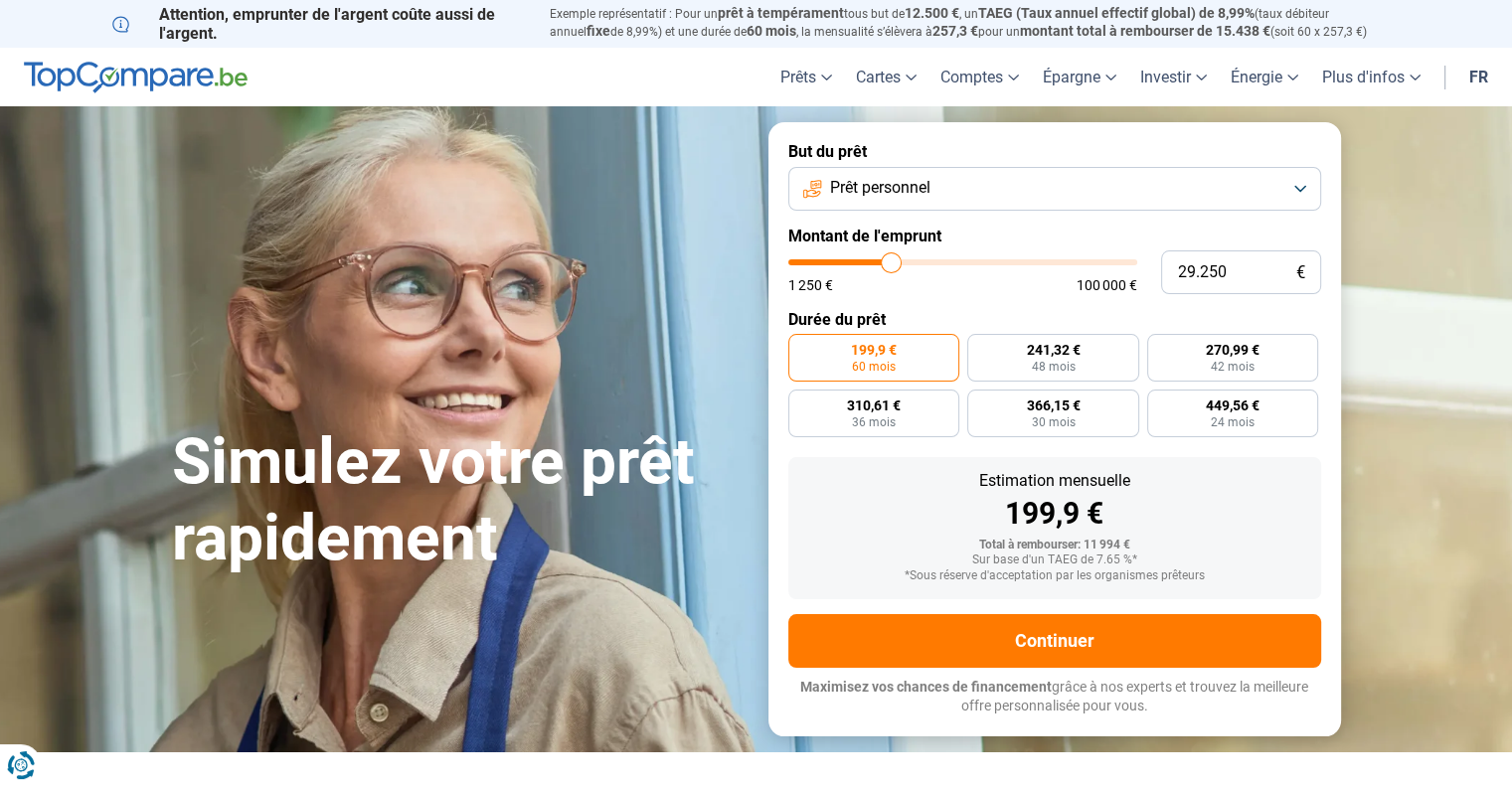type on "[NUMBER]" 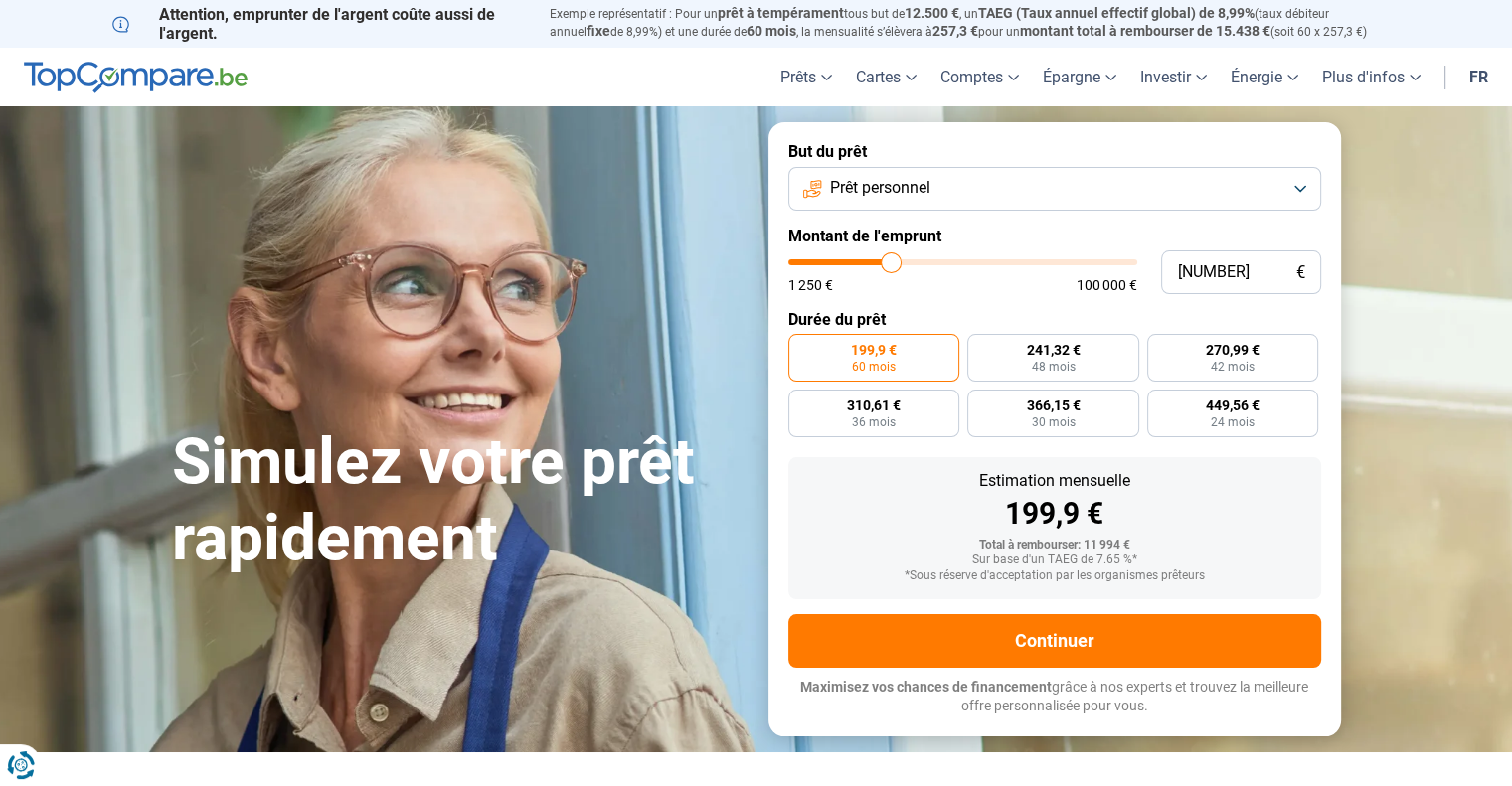type on "28.250" 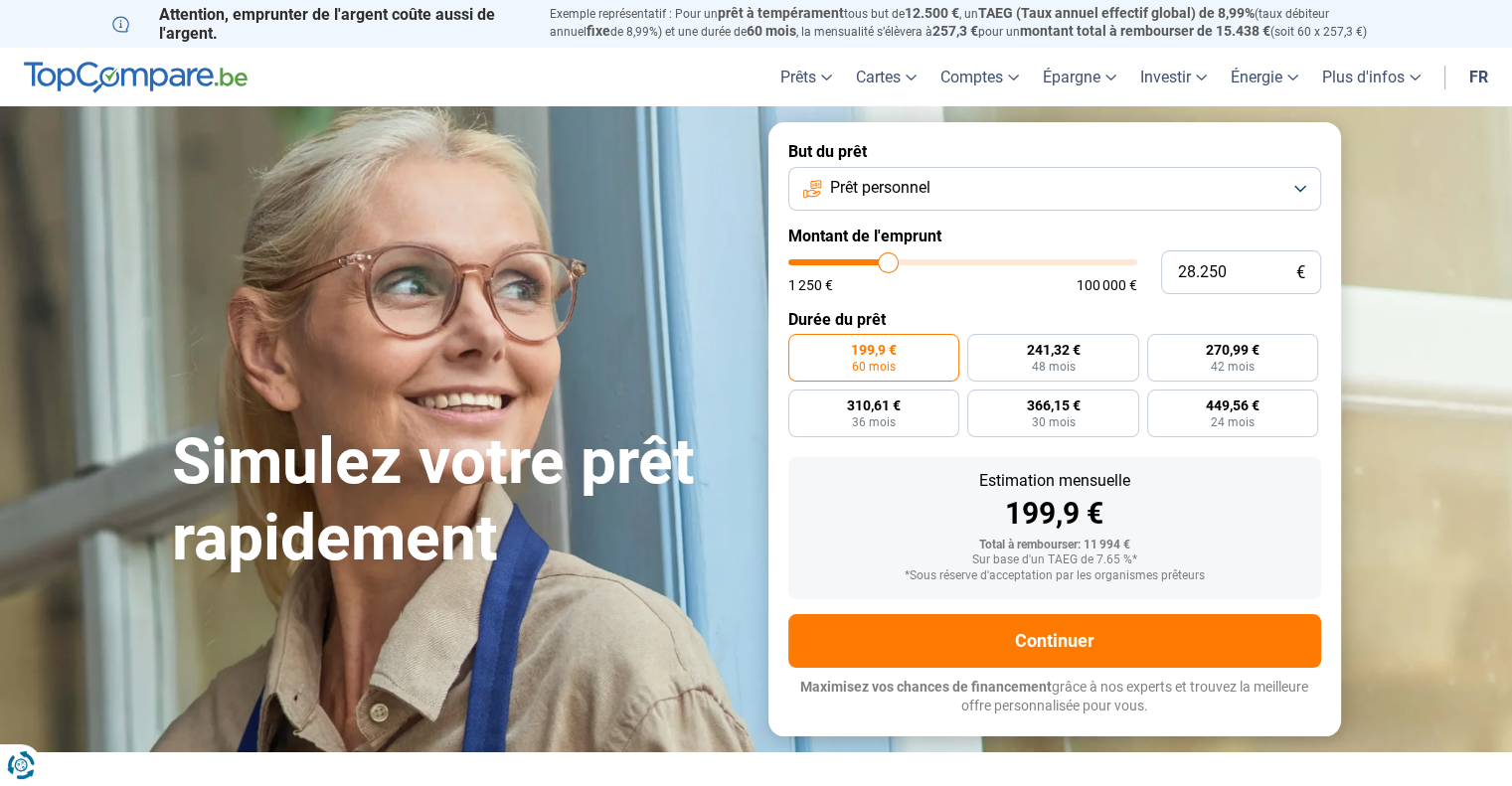 type on "28.000" 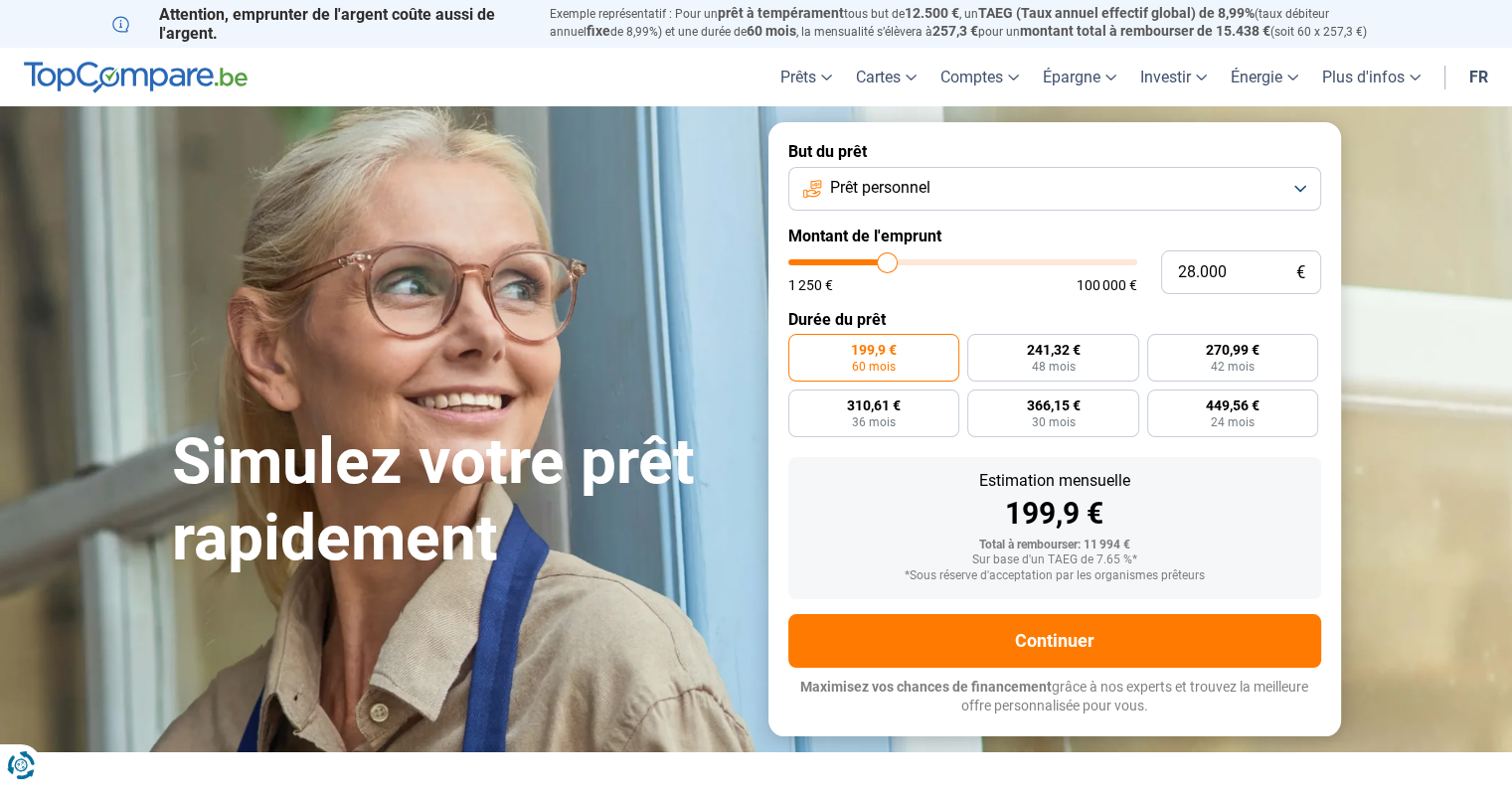 type on "[NUMBER]" 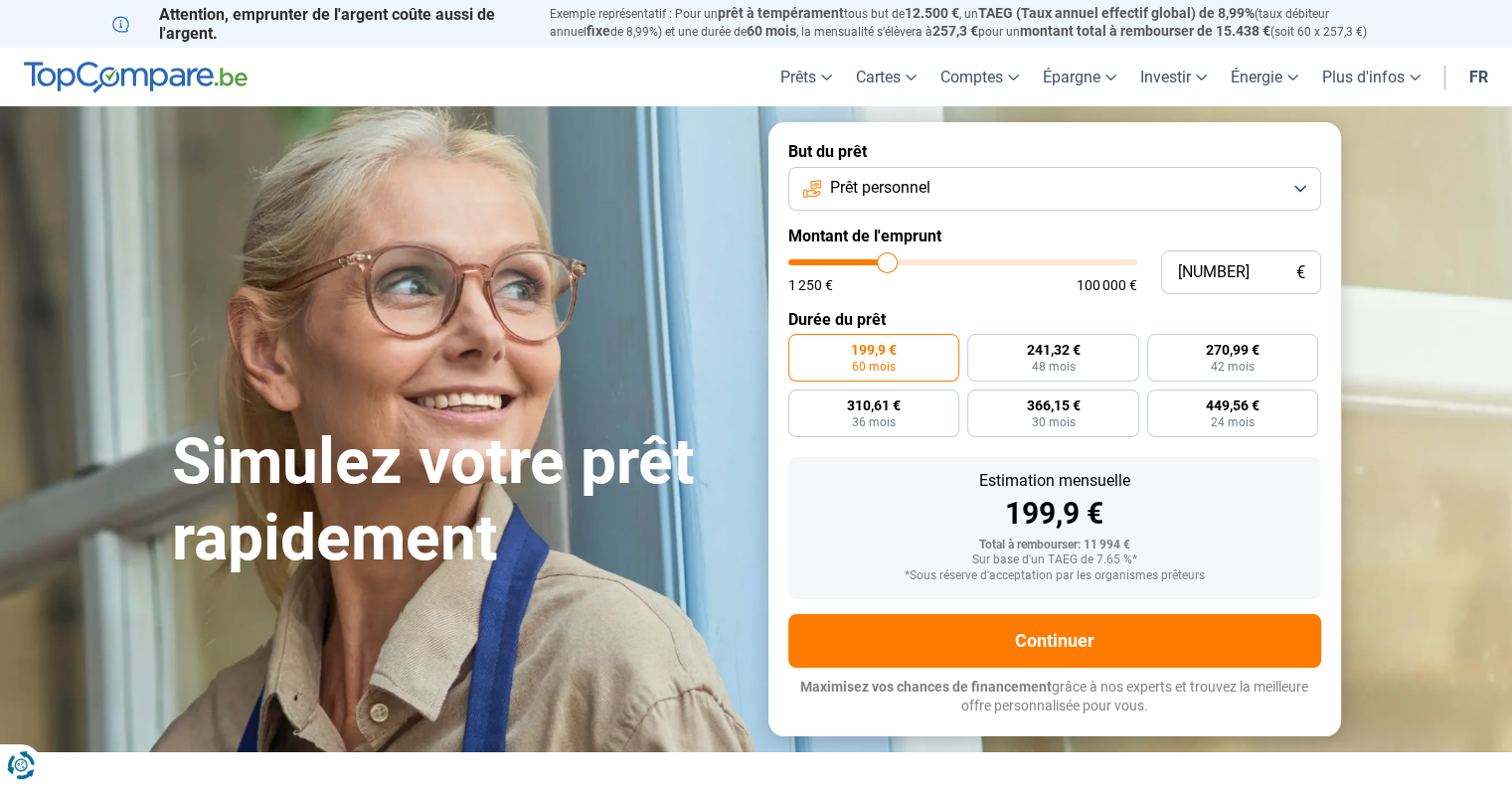 type on "24.750" 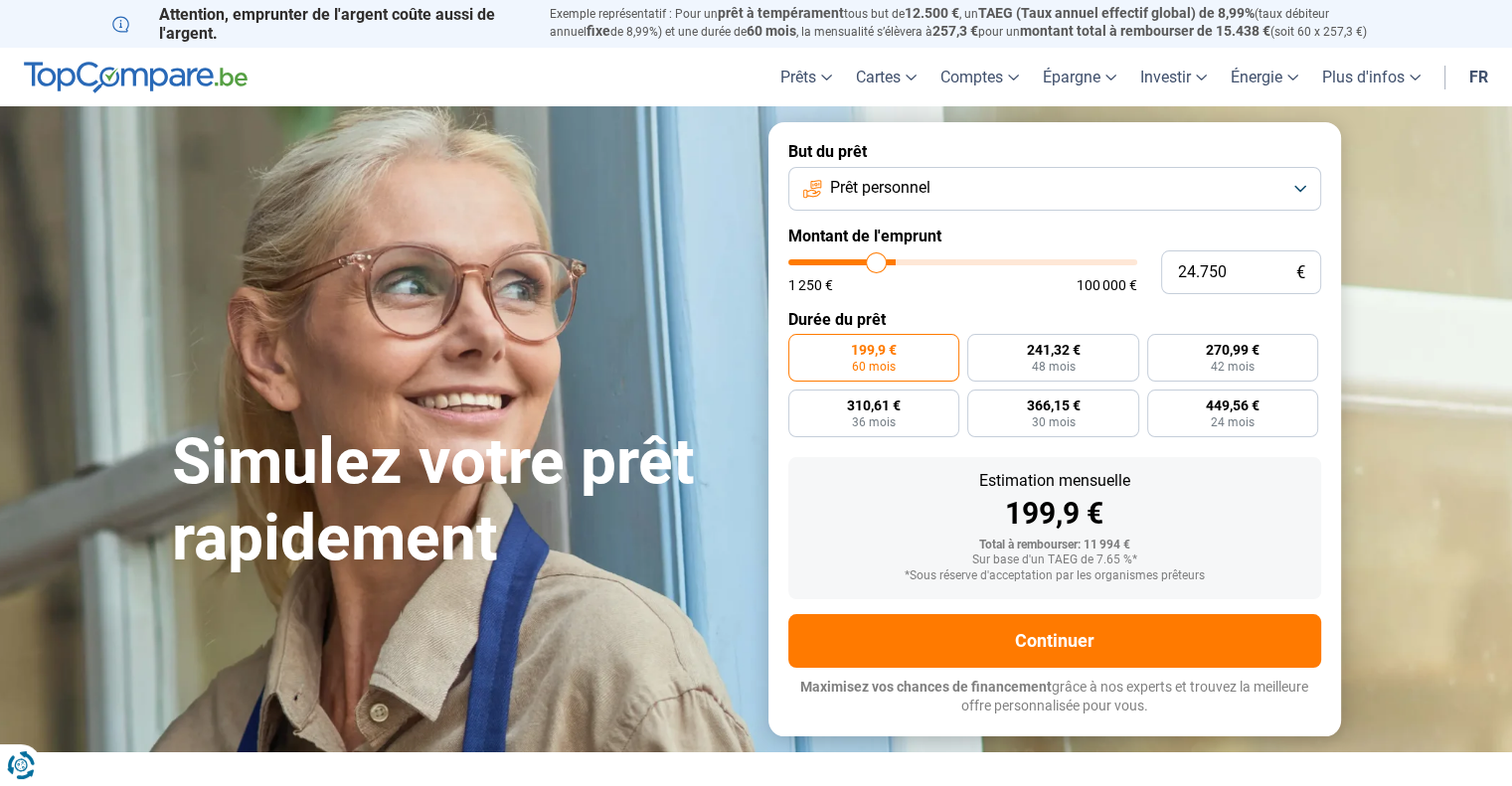 type on "22.250" 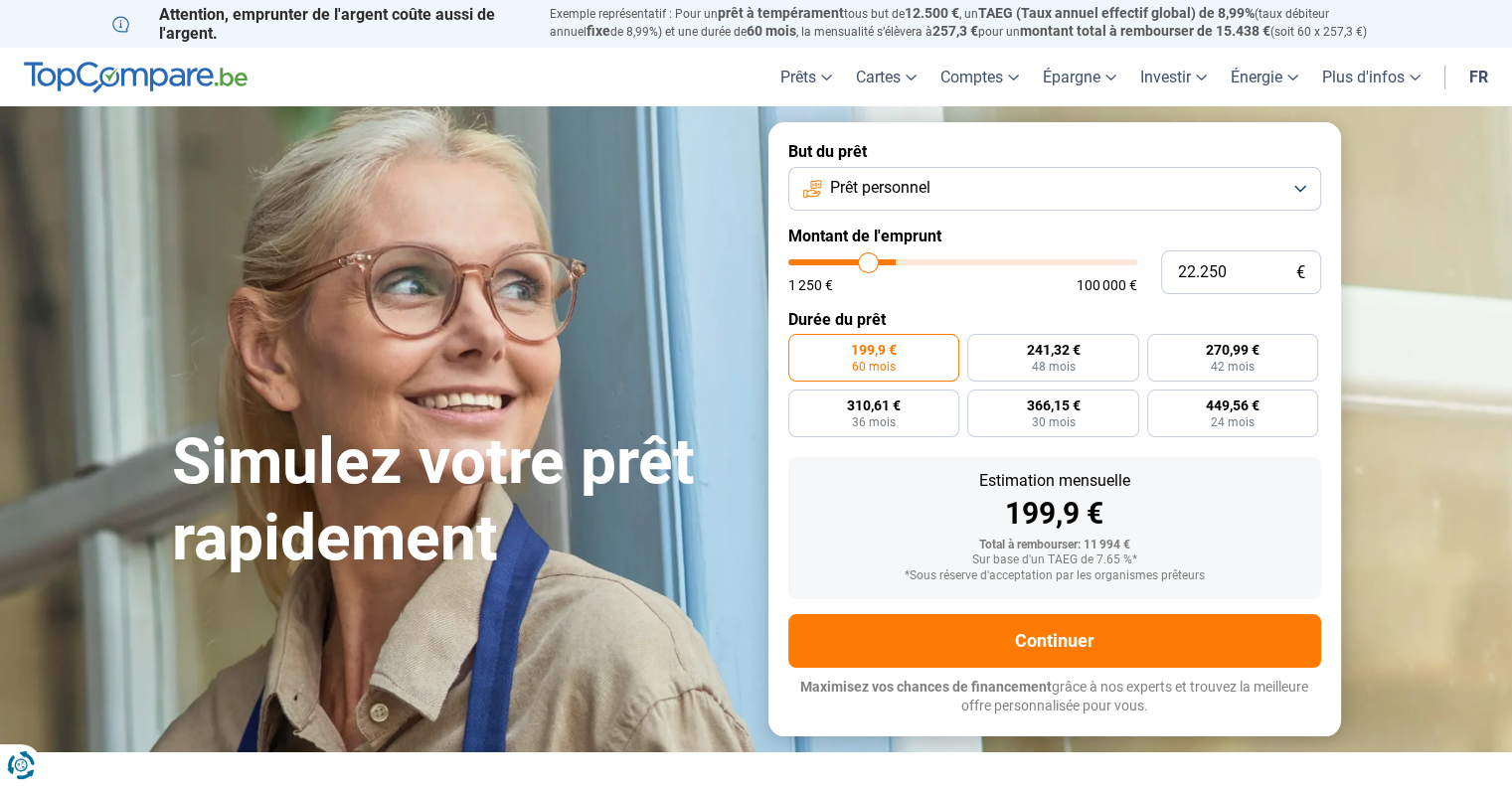 type on "20.500" 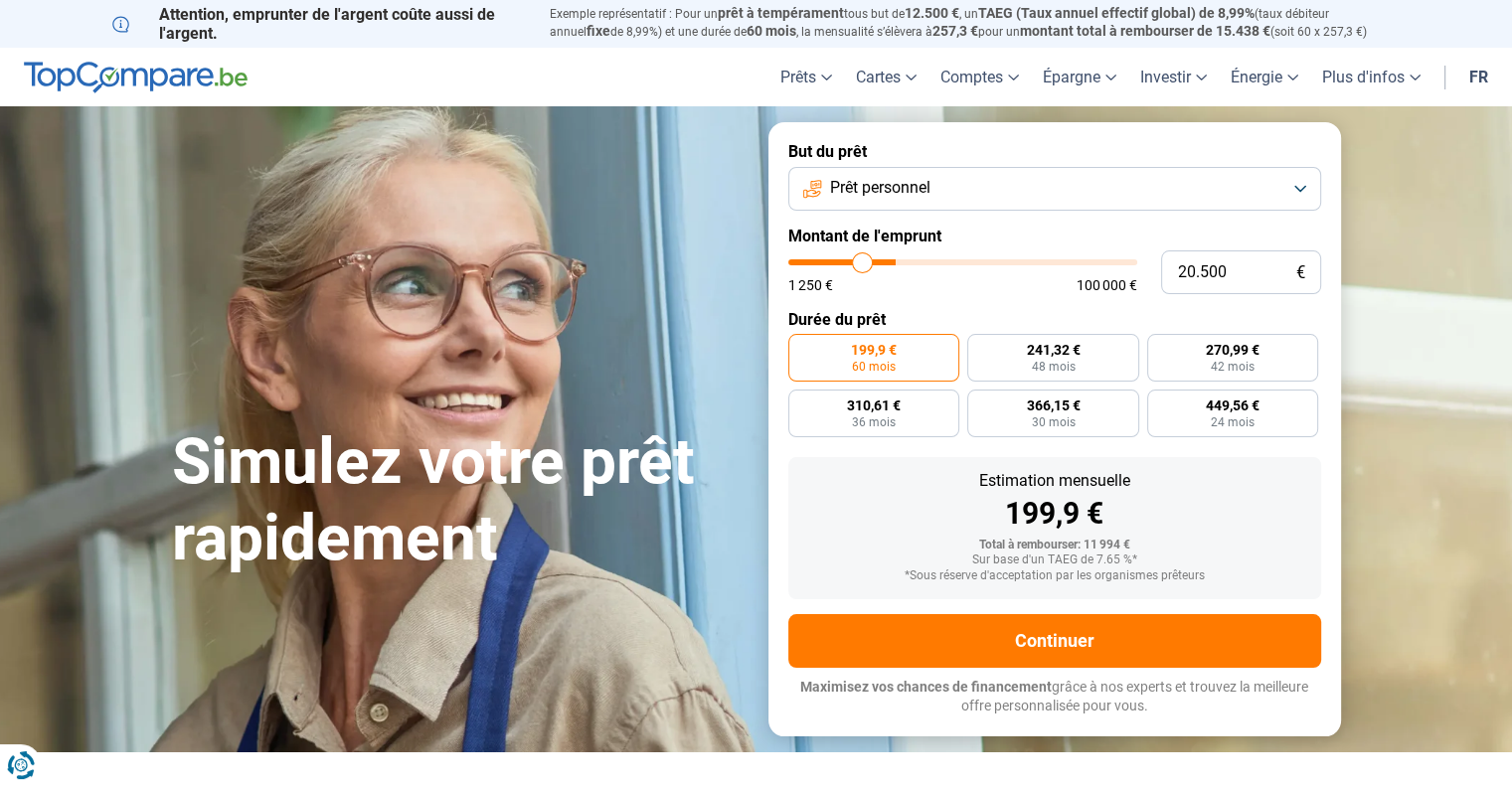 type on "20.000" 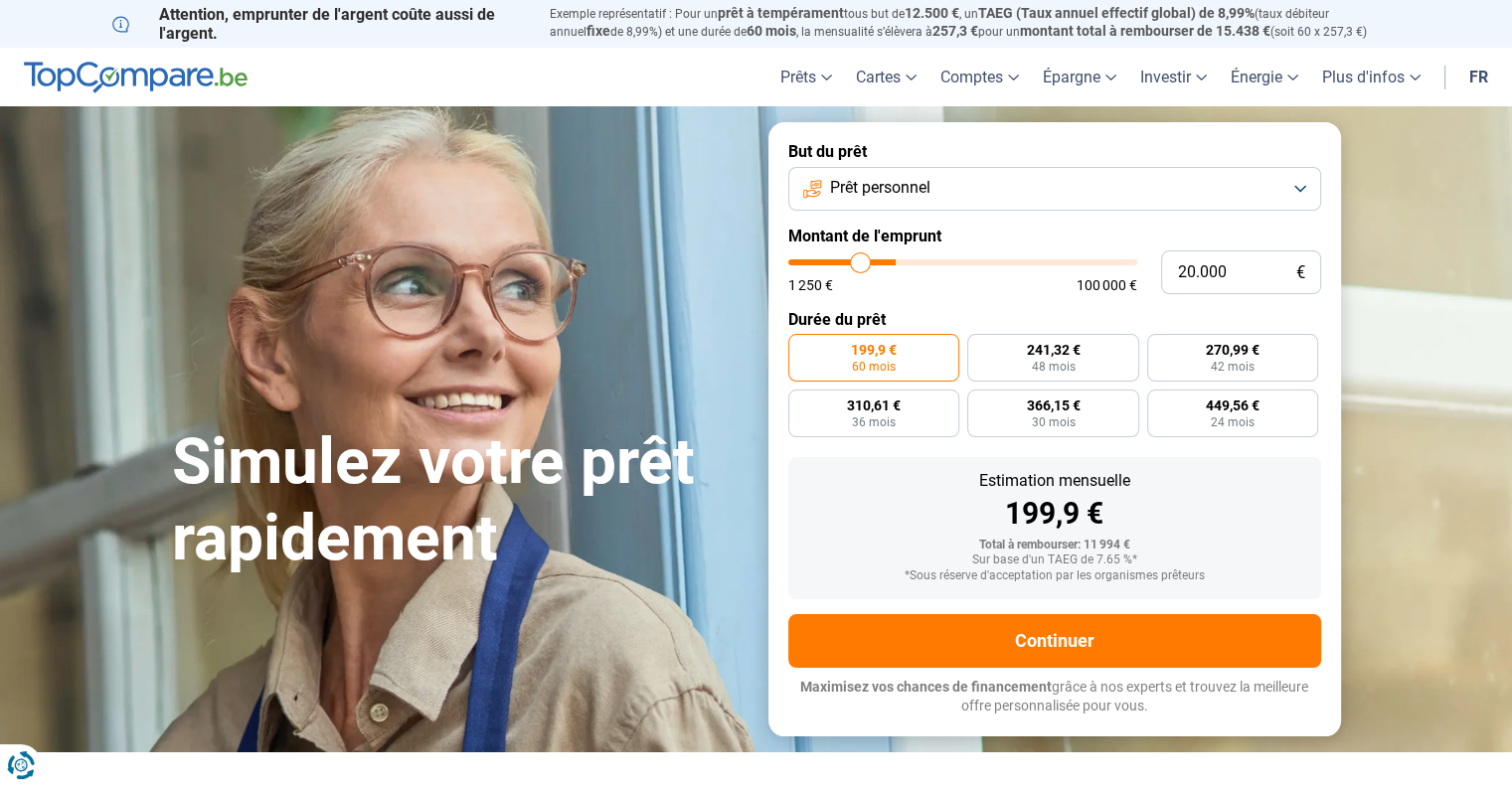 type on "18.750" 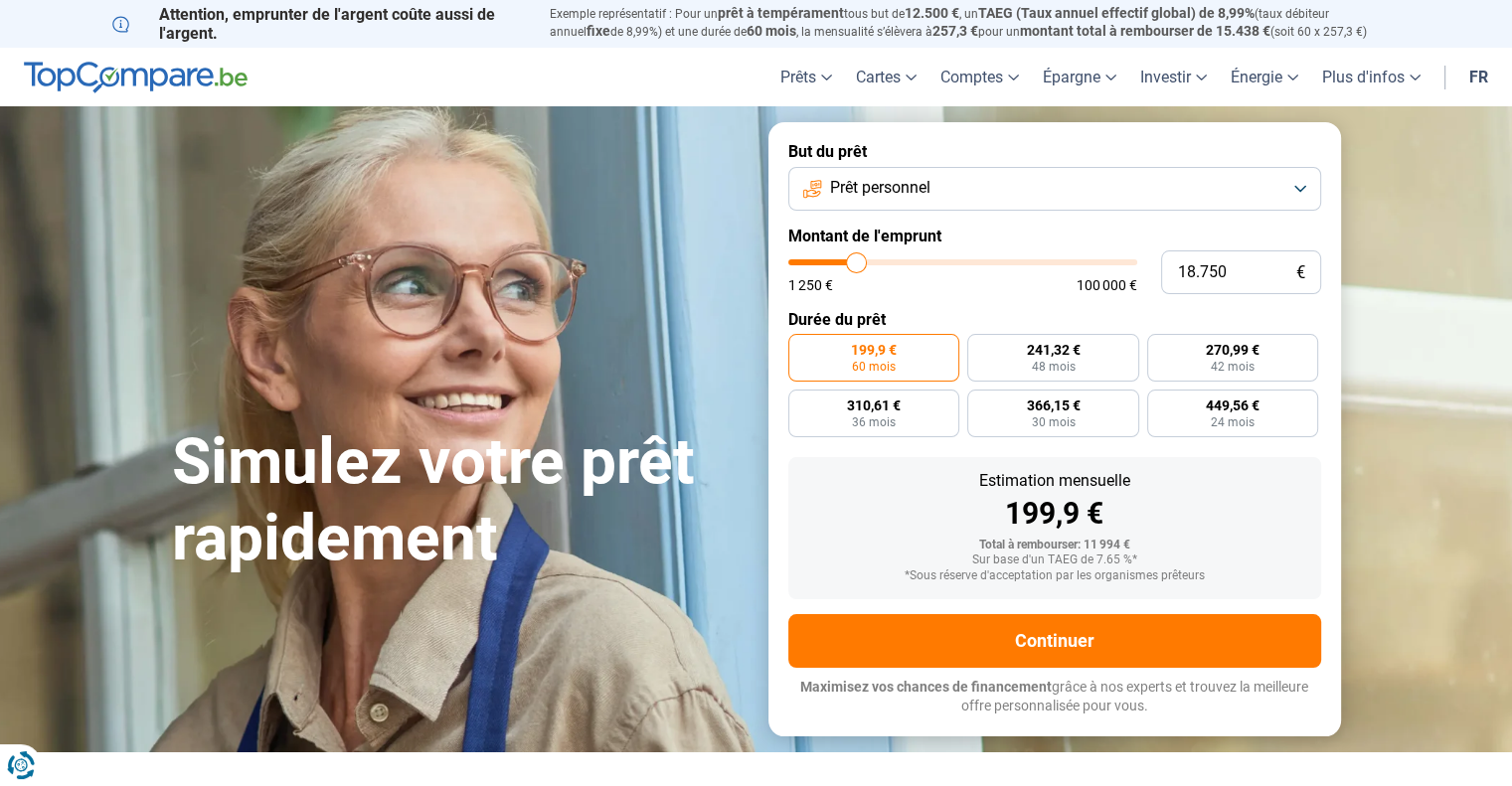 type on "18.250" 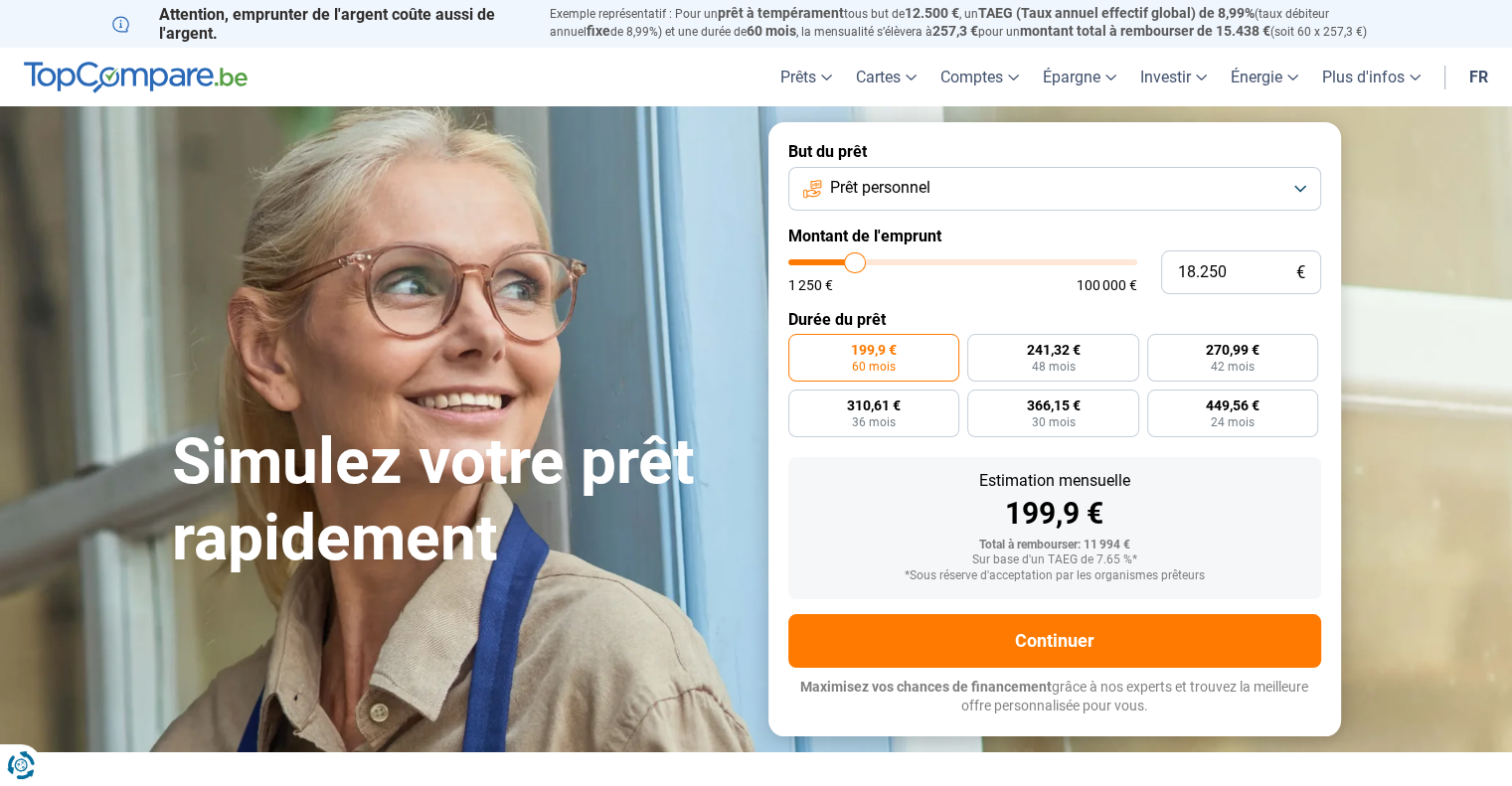 type on "18.000" 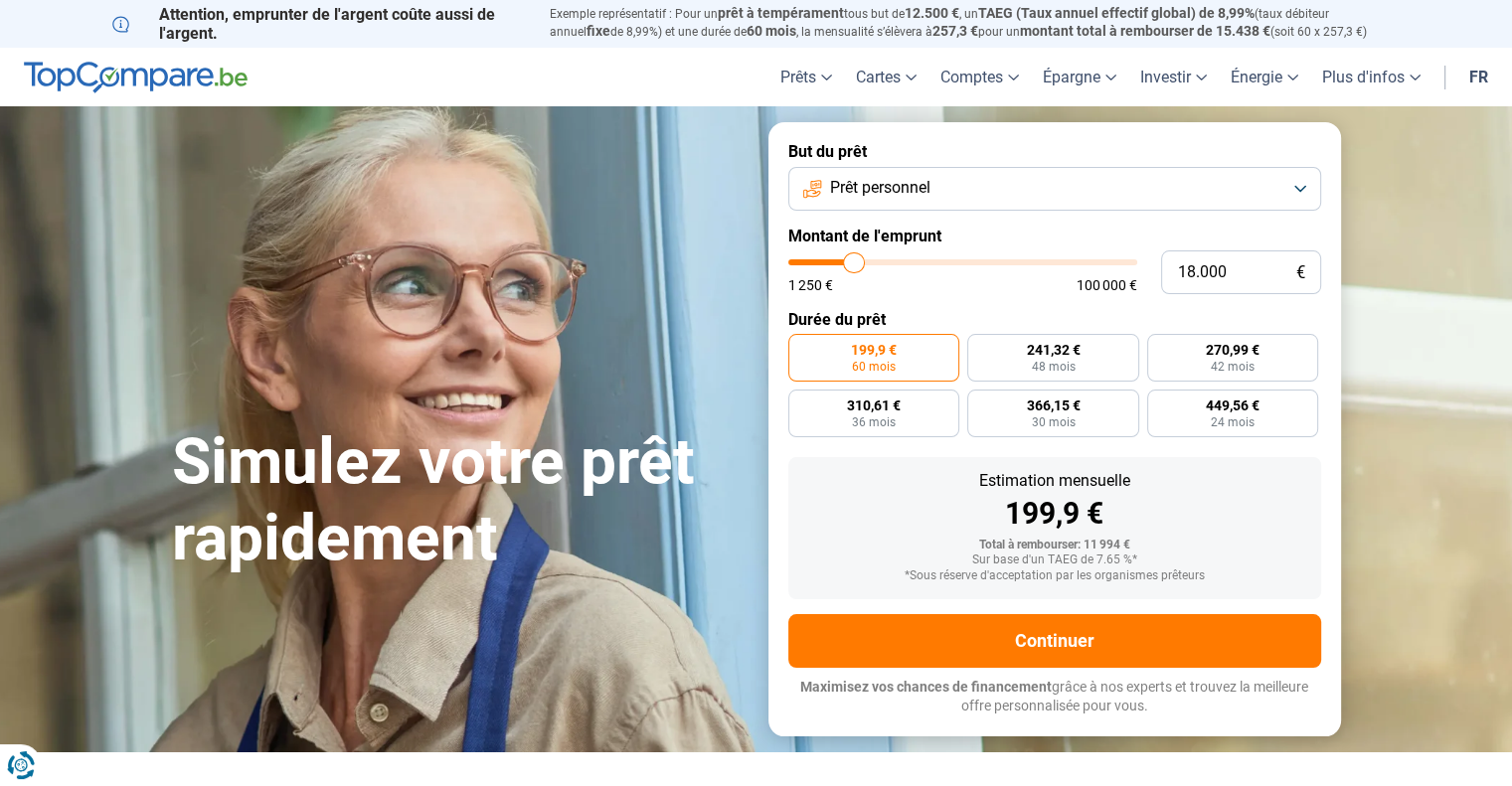drag, startPoint x: 823, startPoint y: 257, endPoint x: 854, endPoint y: 268, distance: 32.89377 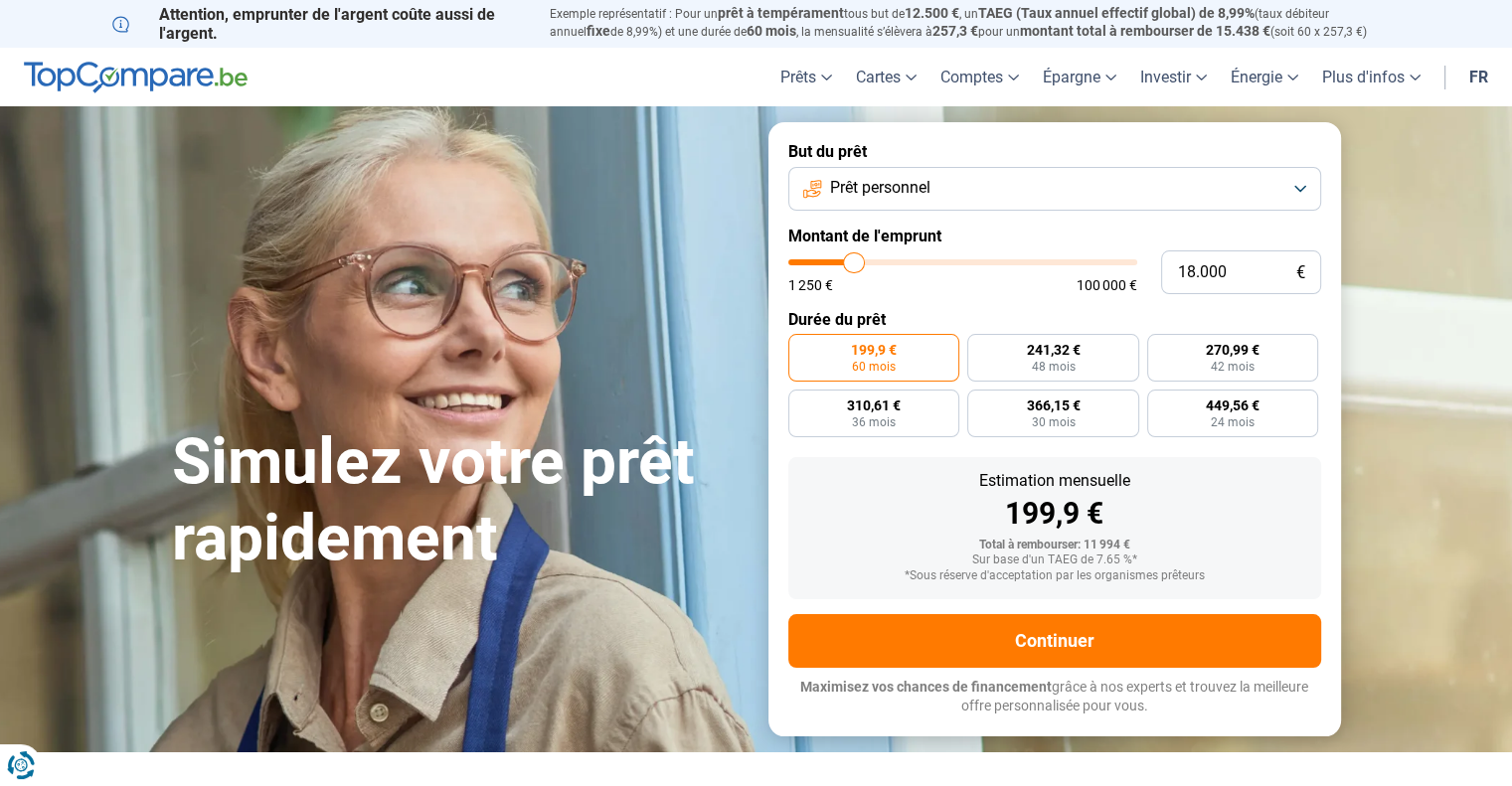 type on "18000" 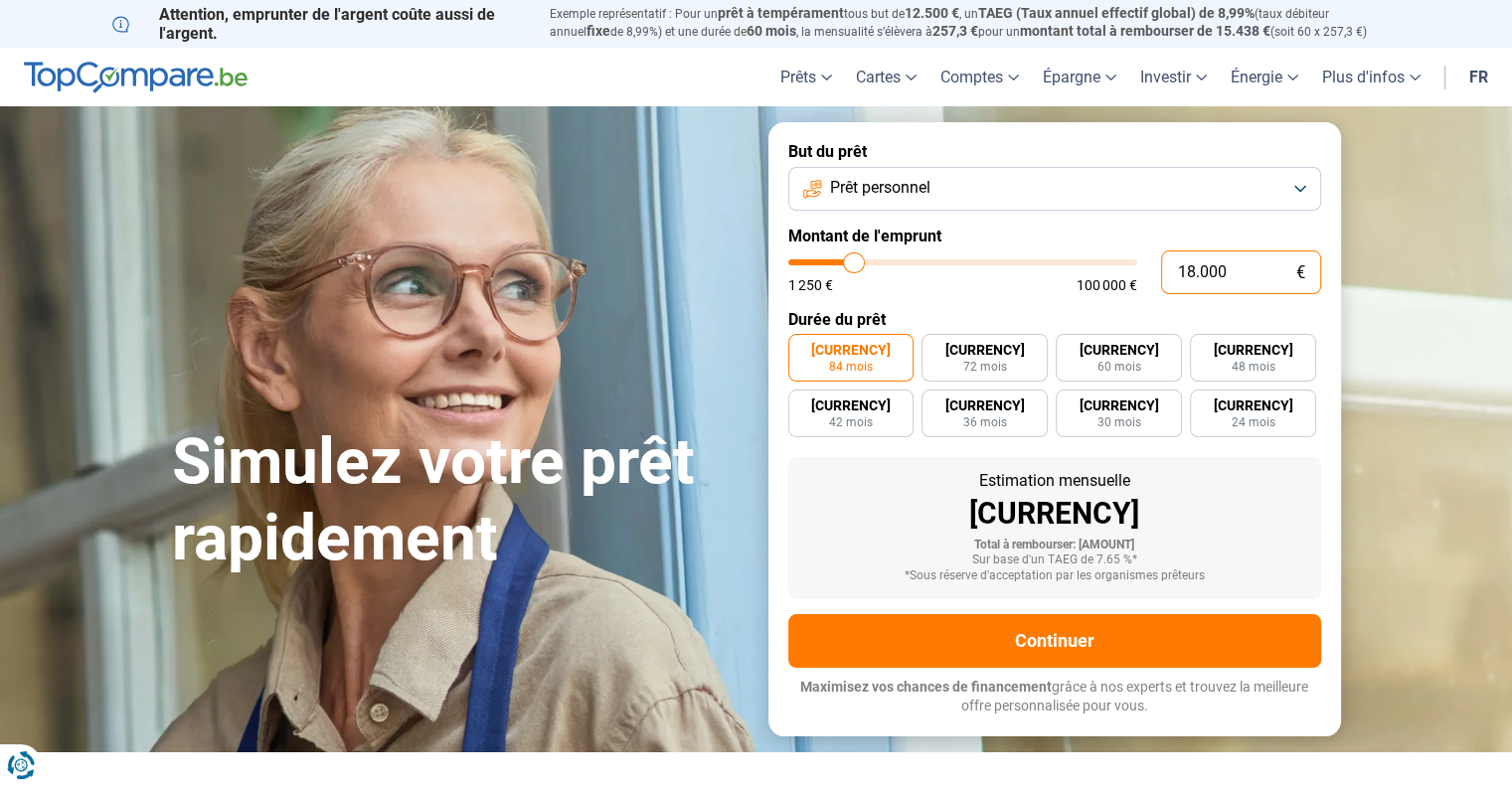 drag, startPoint x: 1233, startPoint y: 280, endPoint x: 1115, endPoint y: 278, distance: 118.016948 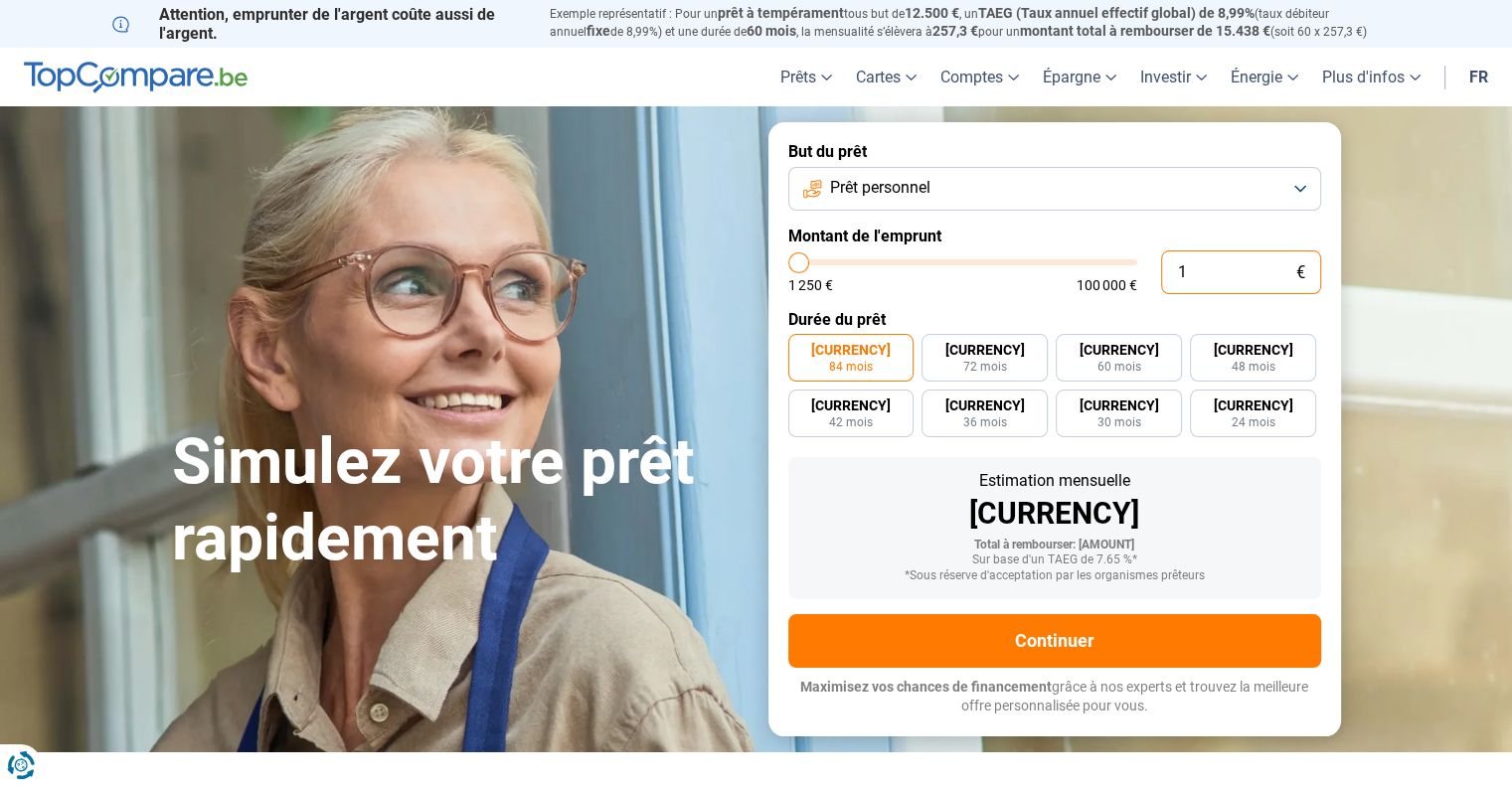 type on "13" 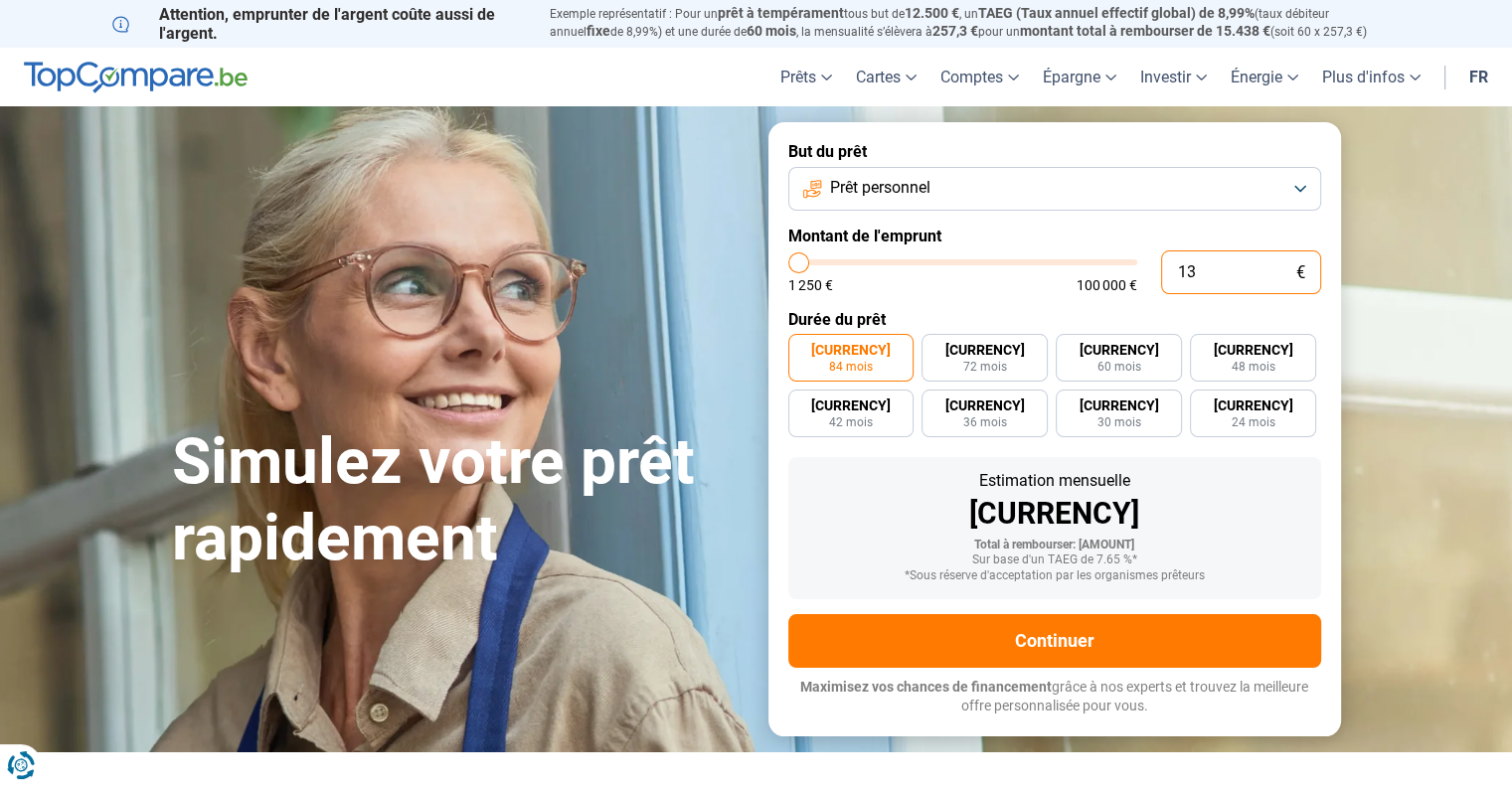 type on "[NUMBER]" 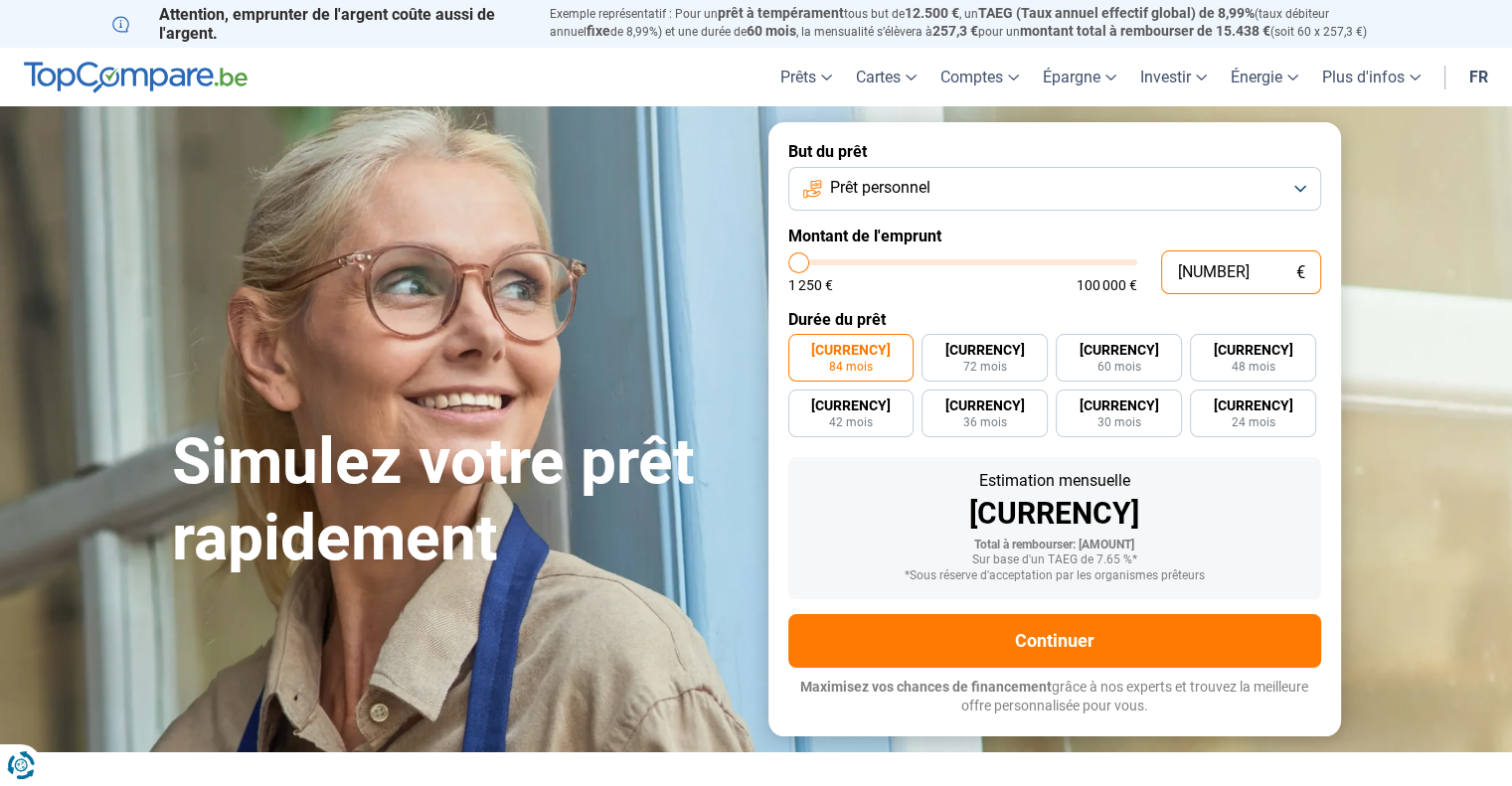 type on "[NUMBER]" 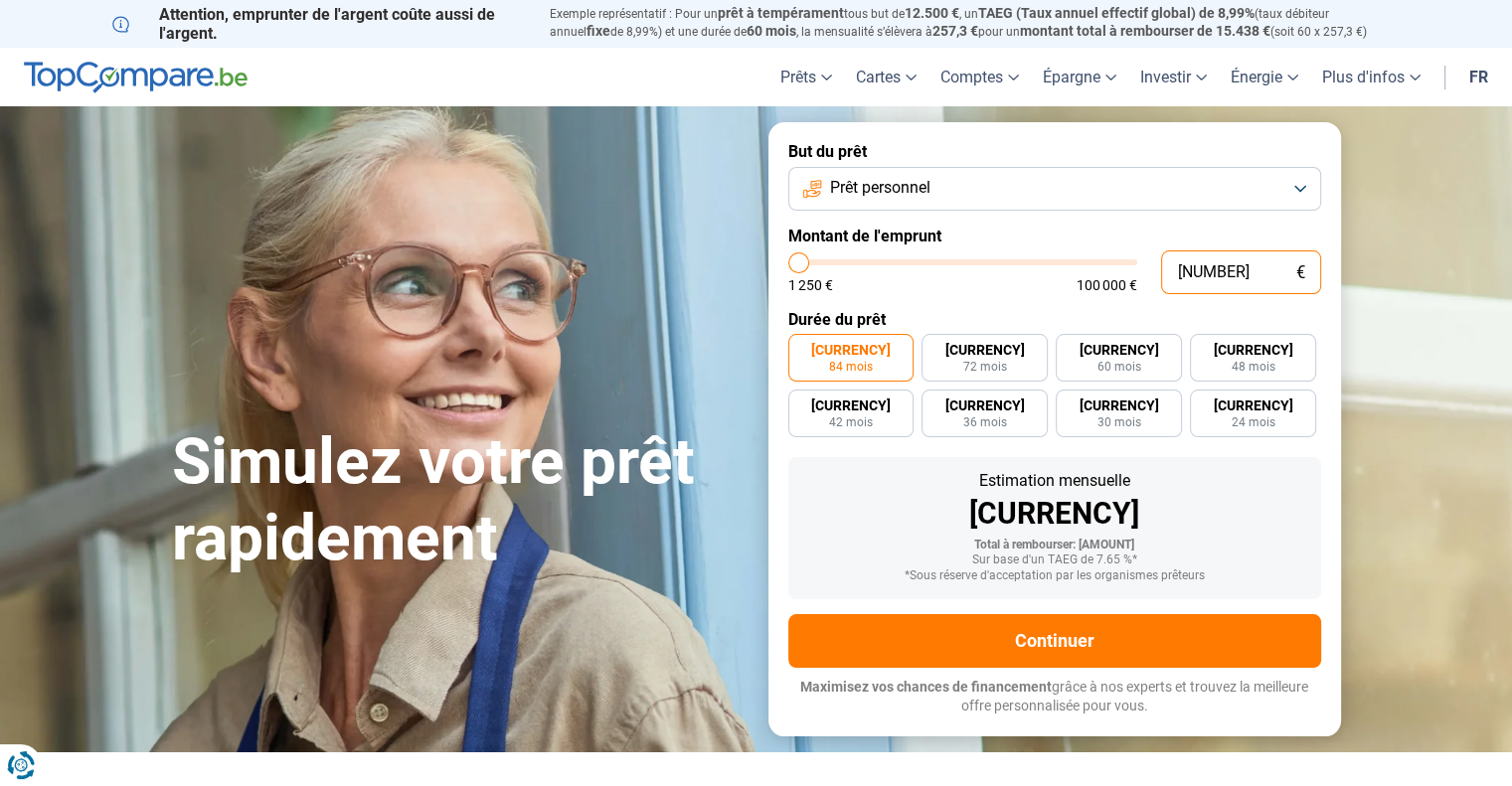 type on "13.000" 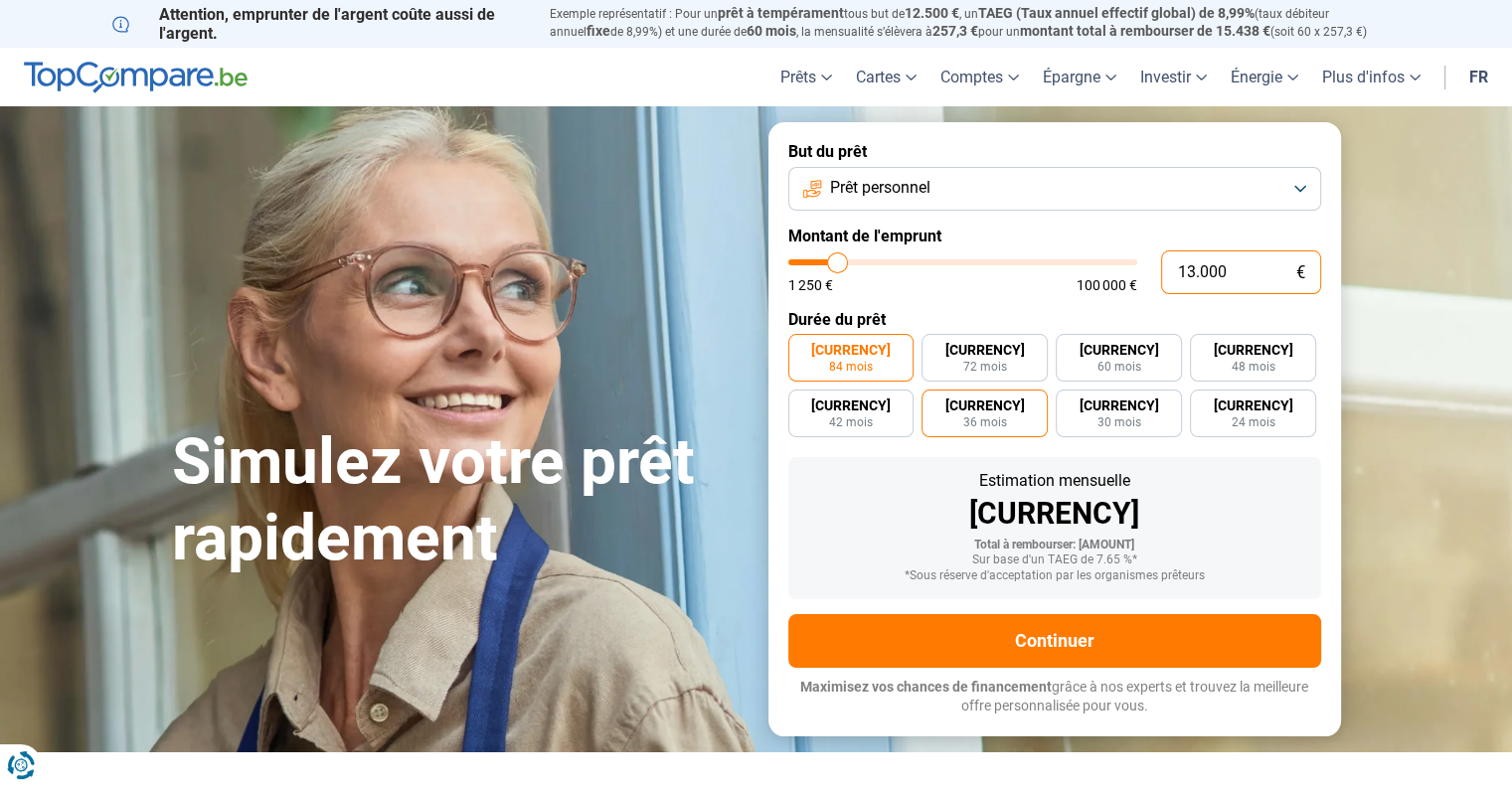 radio on "true" 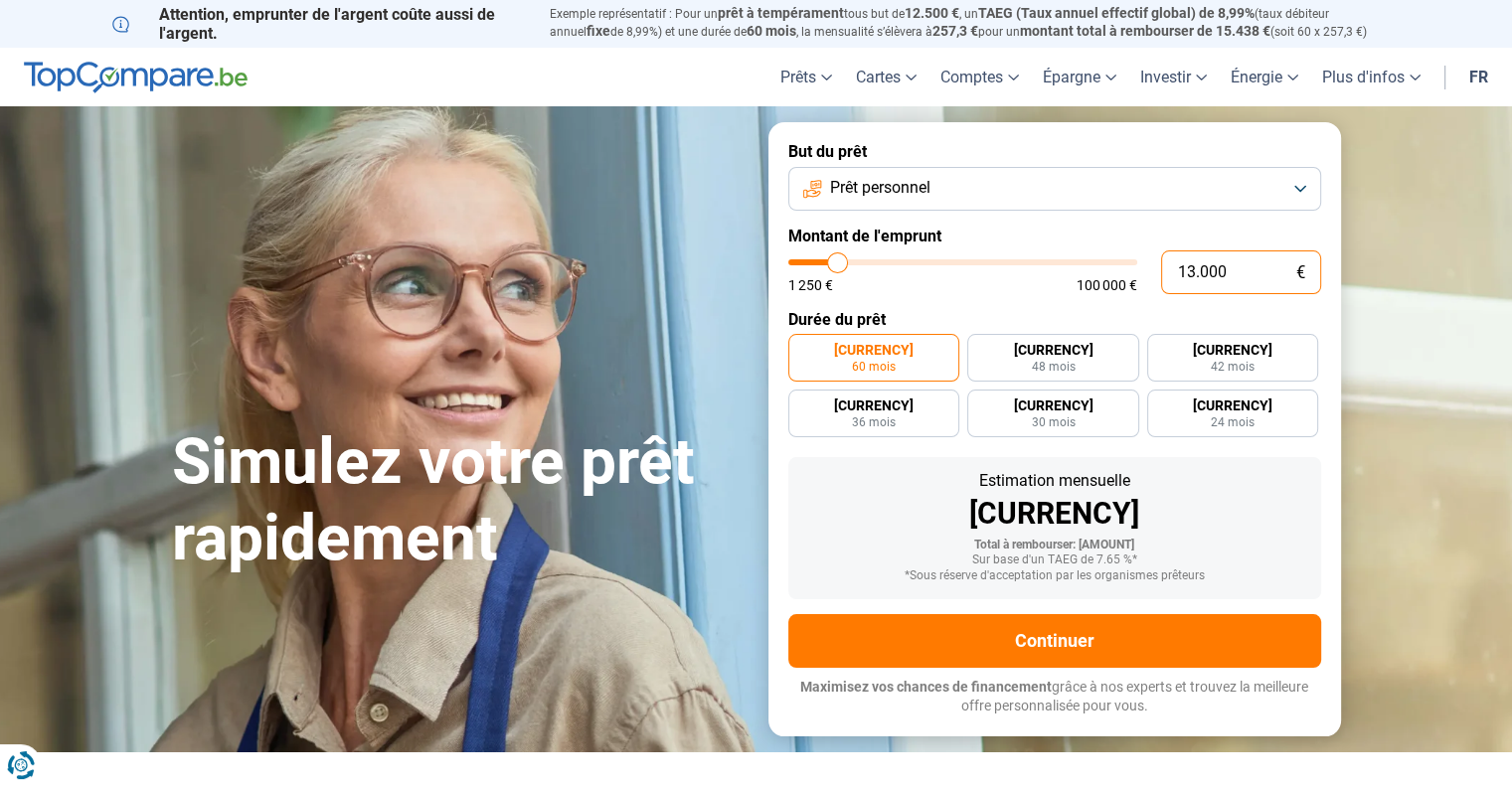 type on "13.000" 